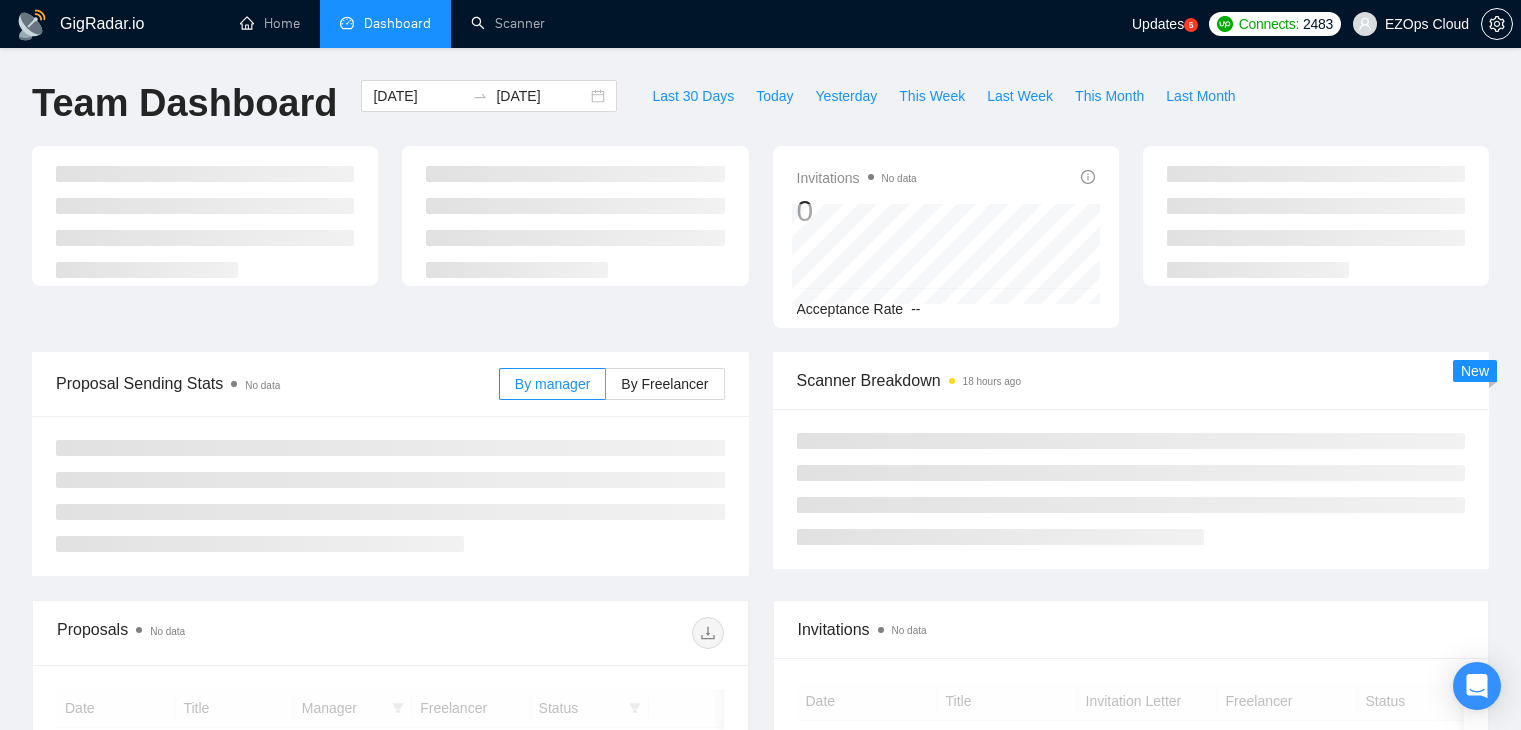 scroll, scrollTop: 0, scrollLeft: 0, axis: both 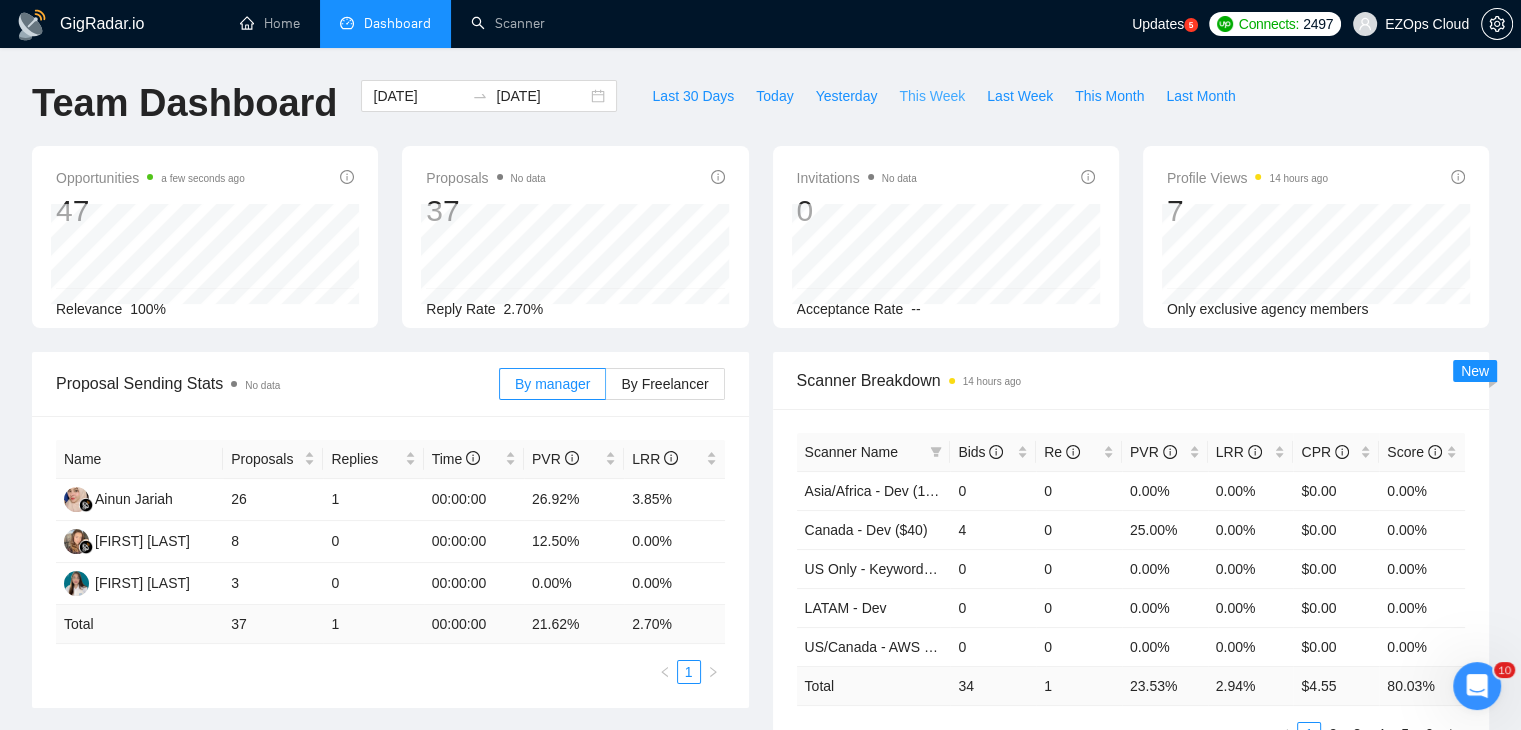 click on "This Week" at bounding box center (932, 96) 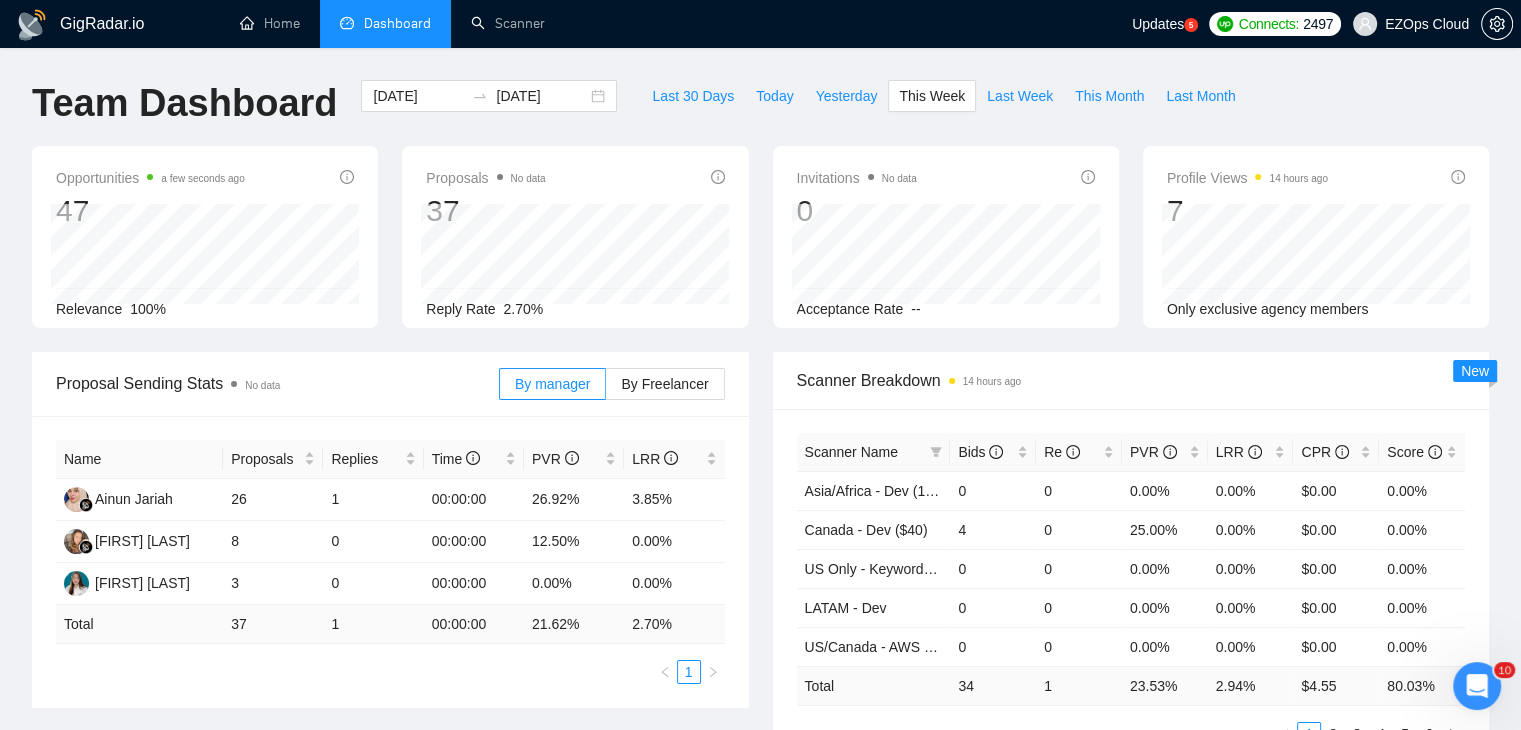 type on "2025-08-04" 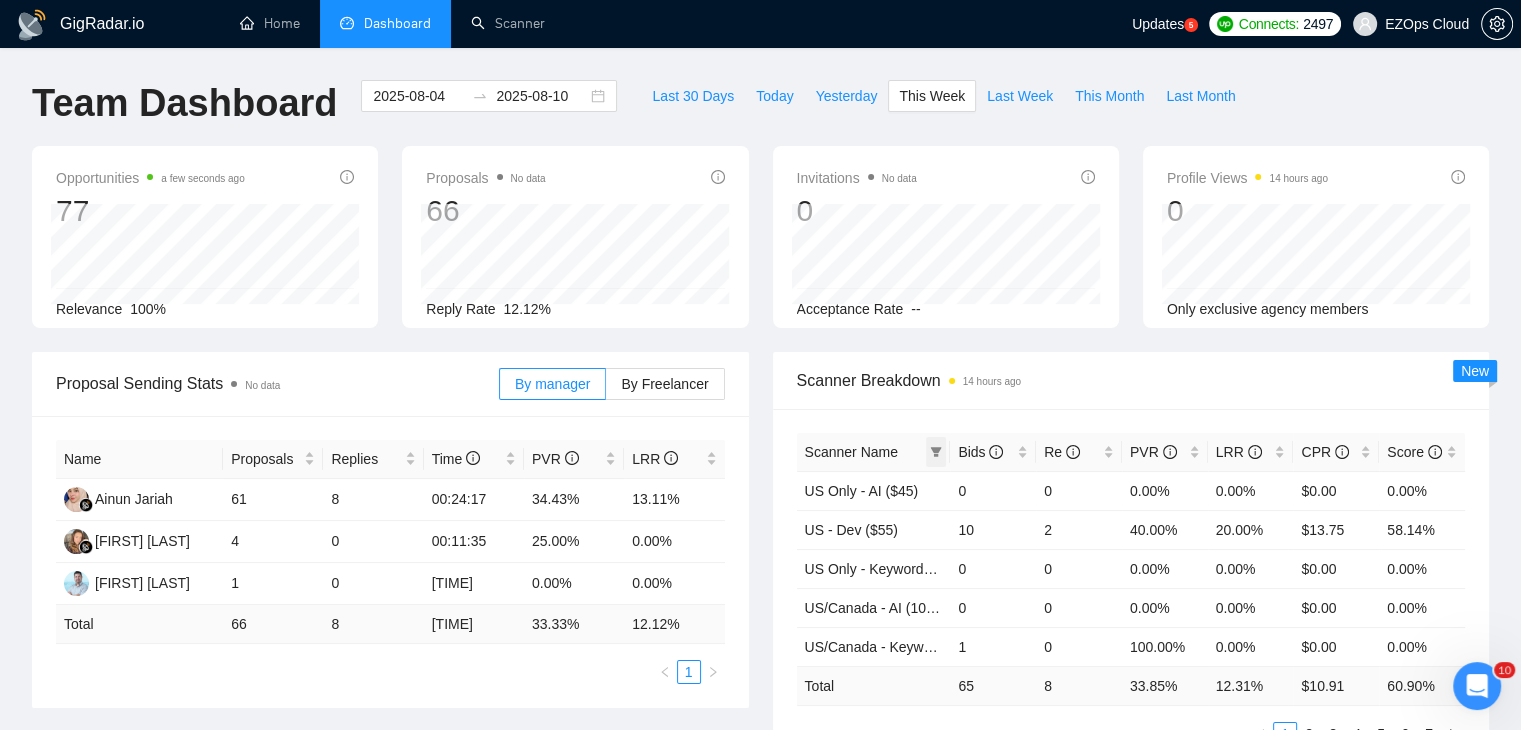 click at bounding box center [936, 452] 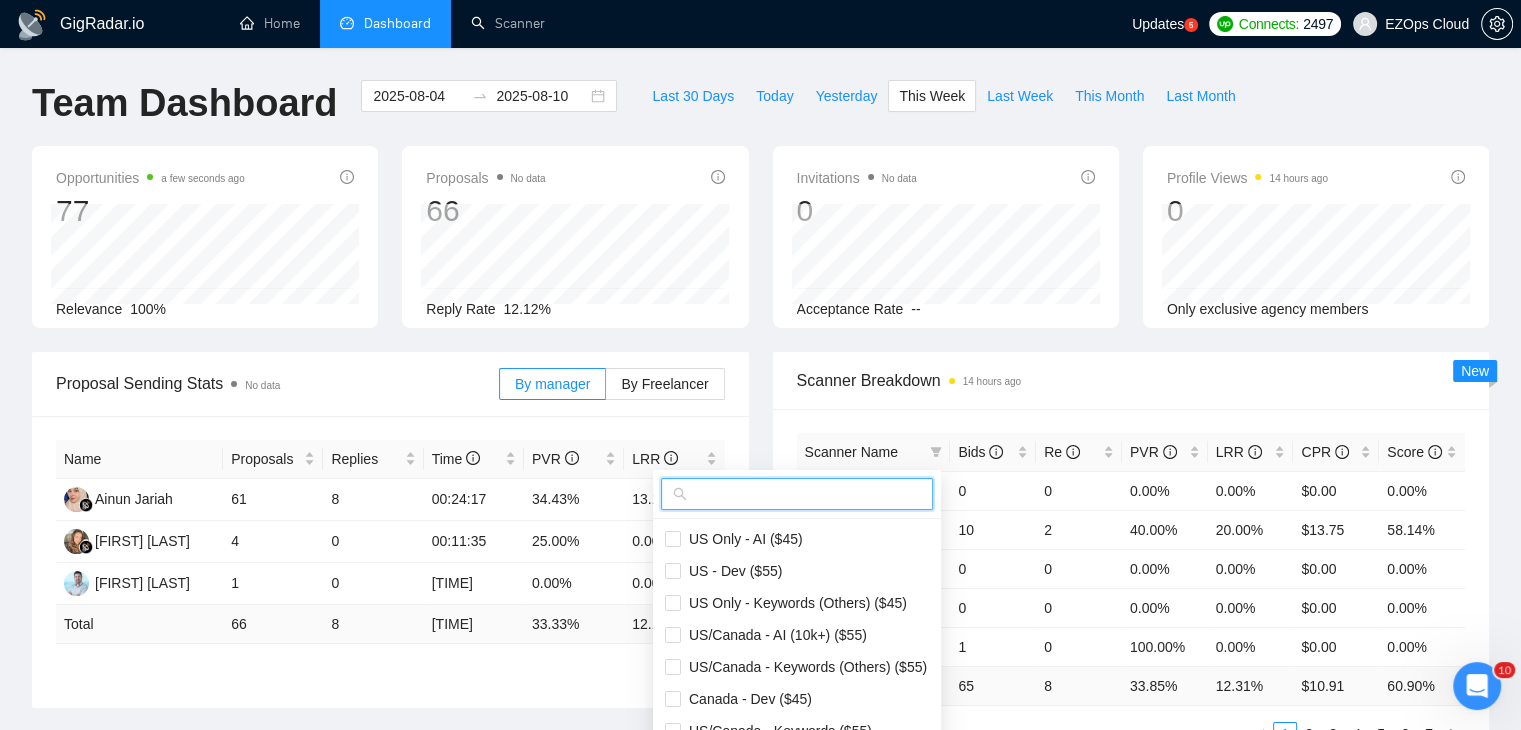 click at bounding box center (806, 494) 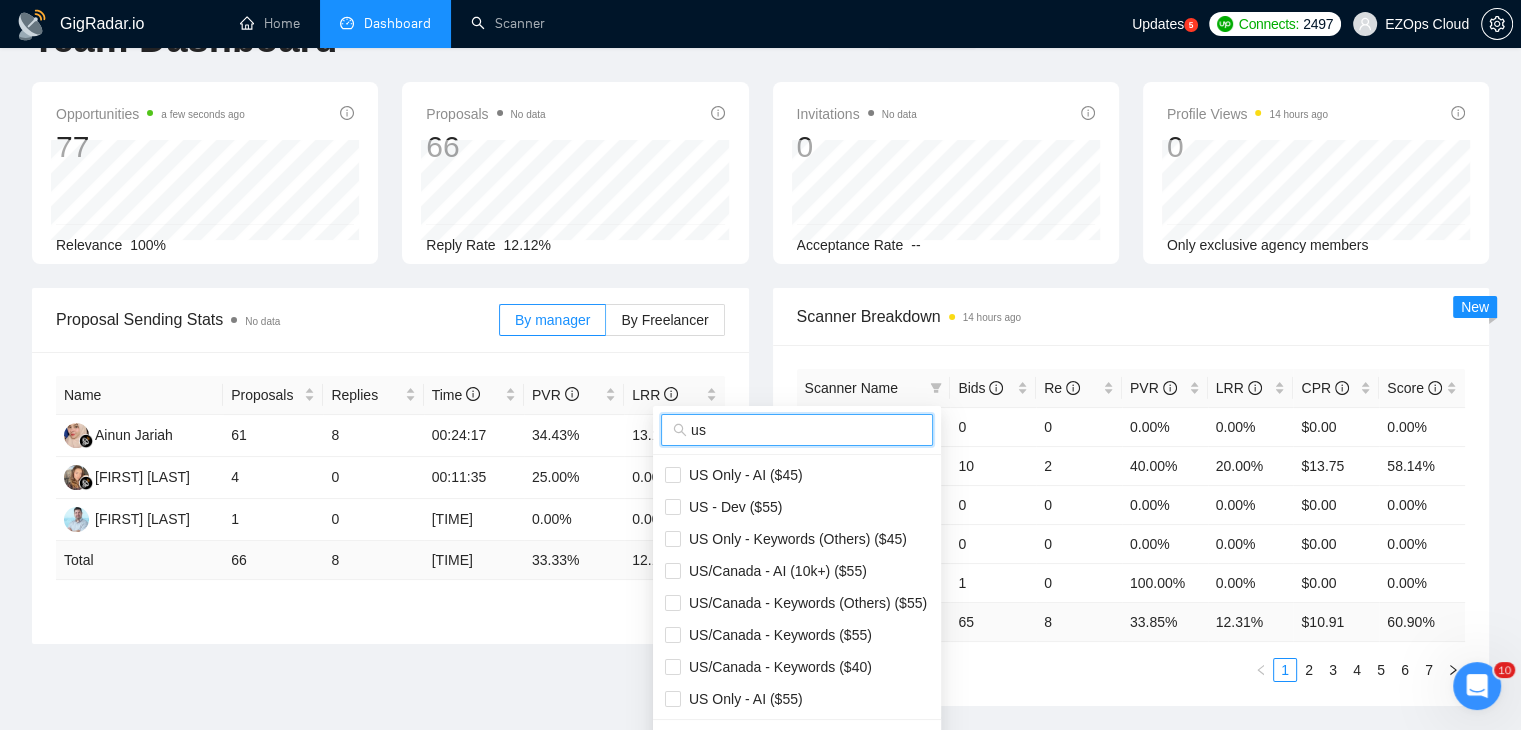 scroll, scrollTop: 100, scrollLeft: 0, axis: vertical 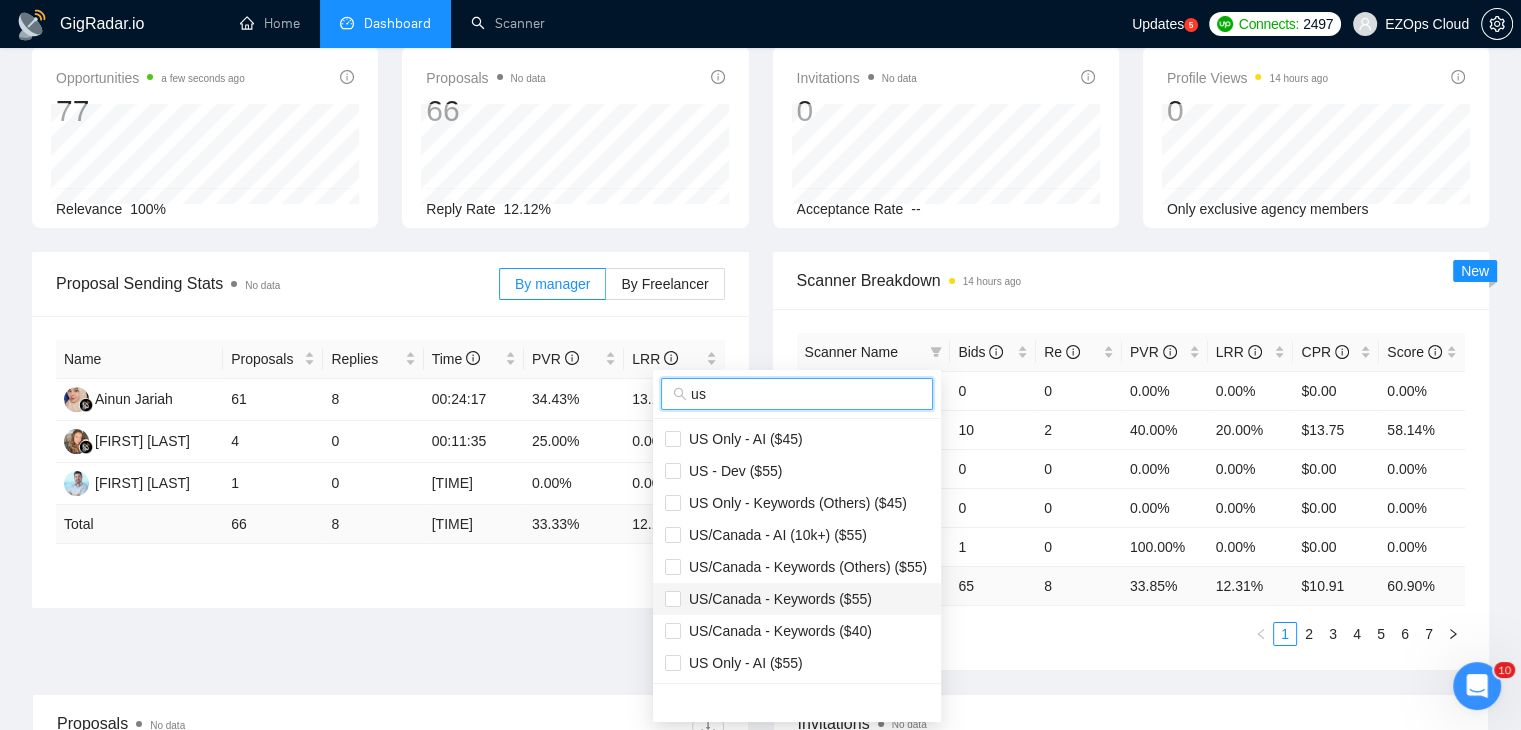 type on "us" 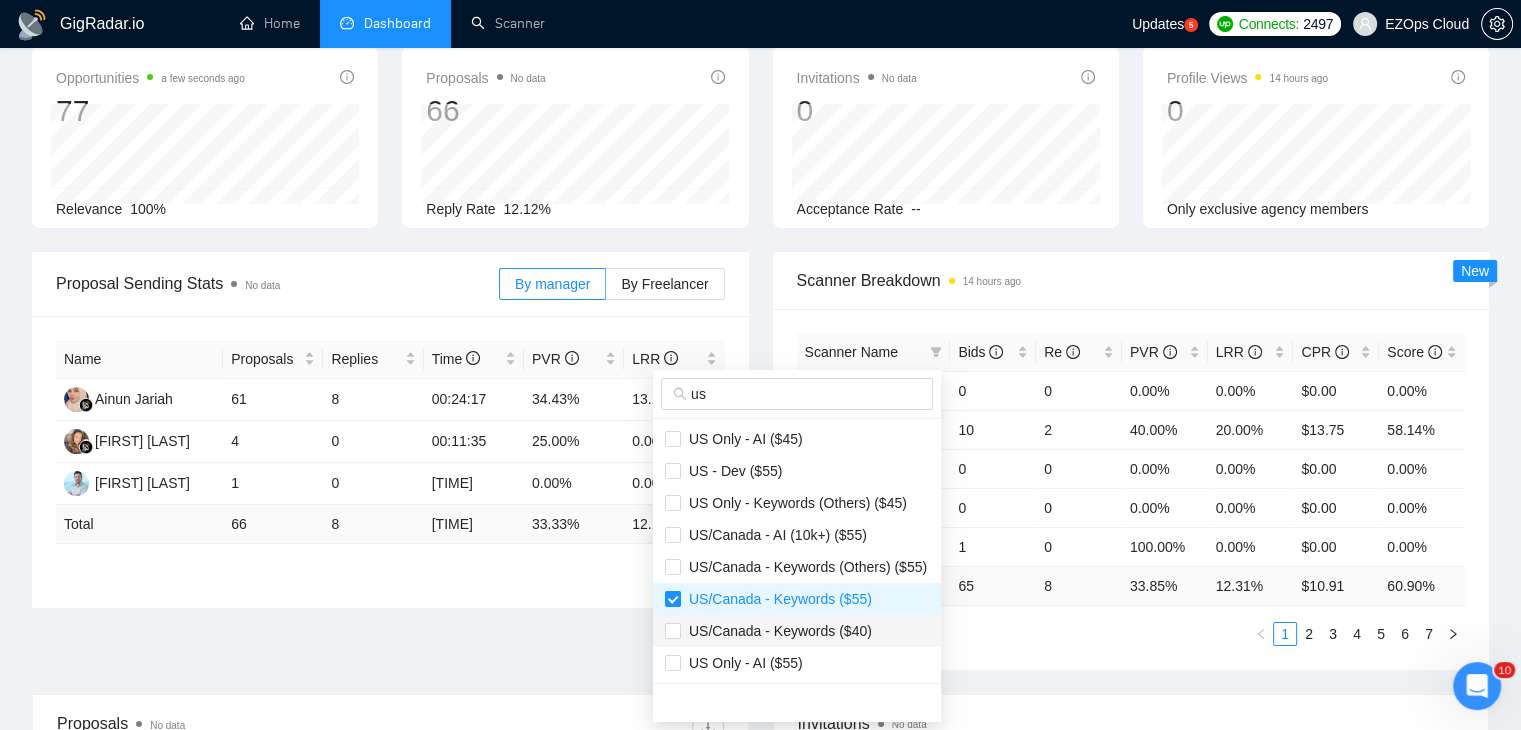 click on "US/Canada - Keywords ($40)" at bounding box center [776, 631] 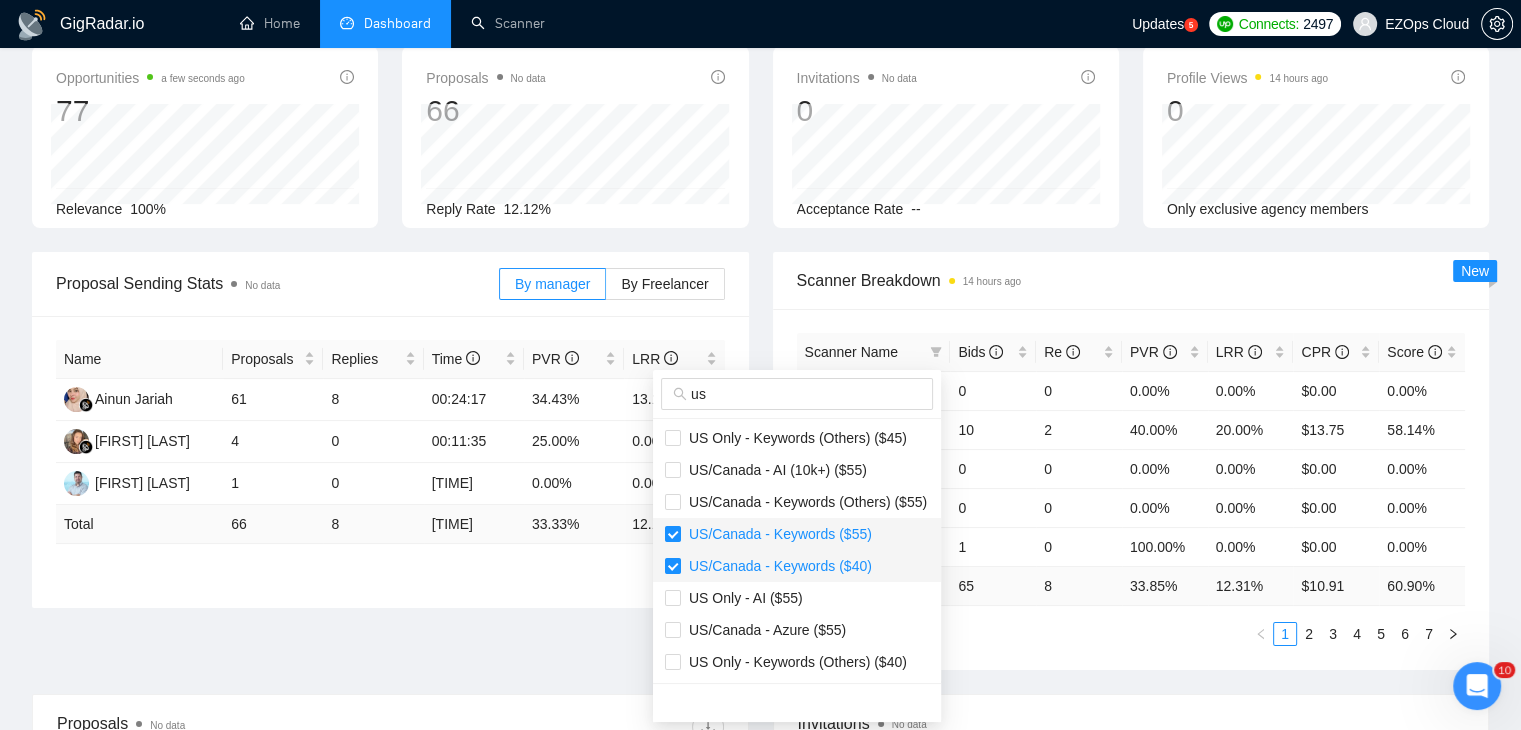 scroll, scrollTop: 100, scrollLeft: 0, axis: vertical 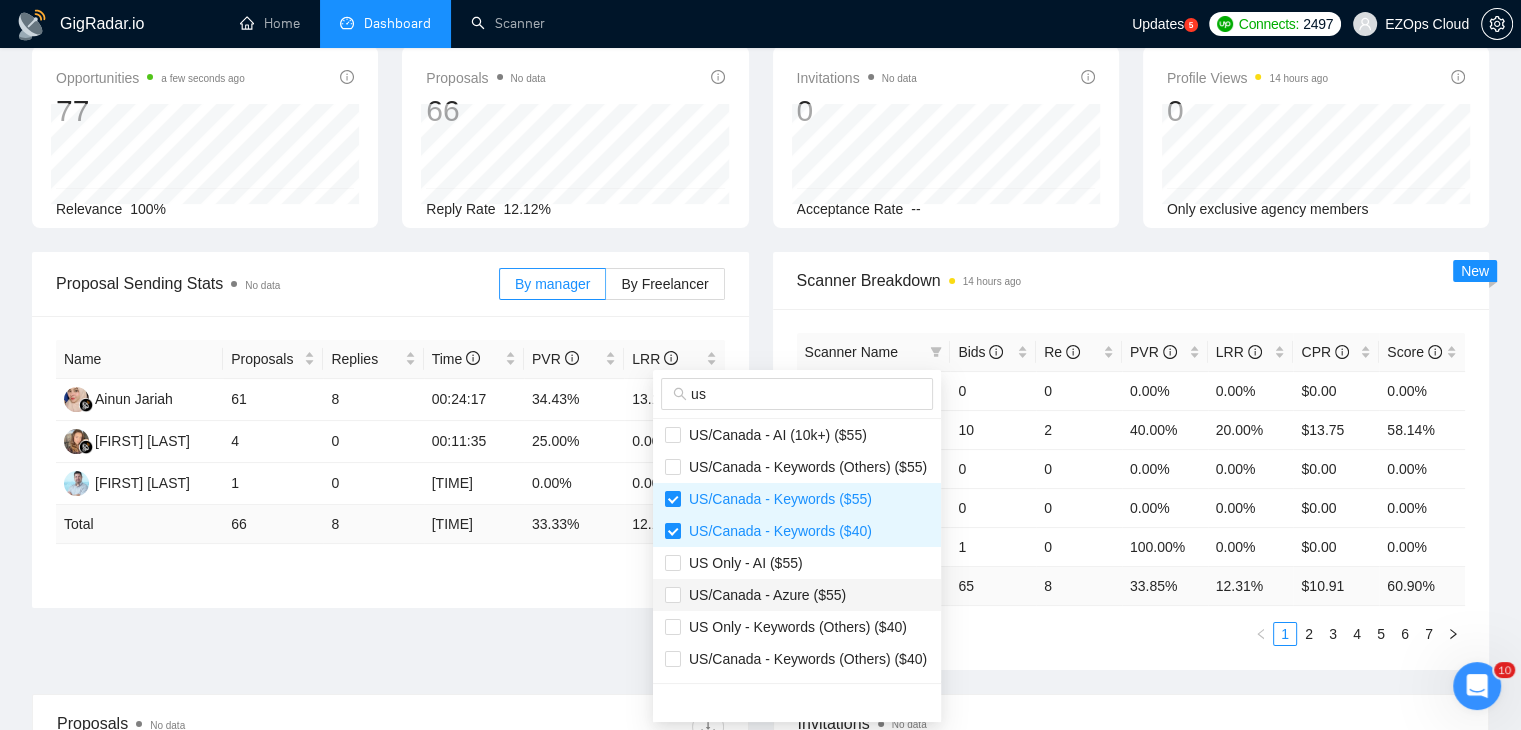click on "US/Canada - Azure ($55)" at bounding box center (797, 595) 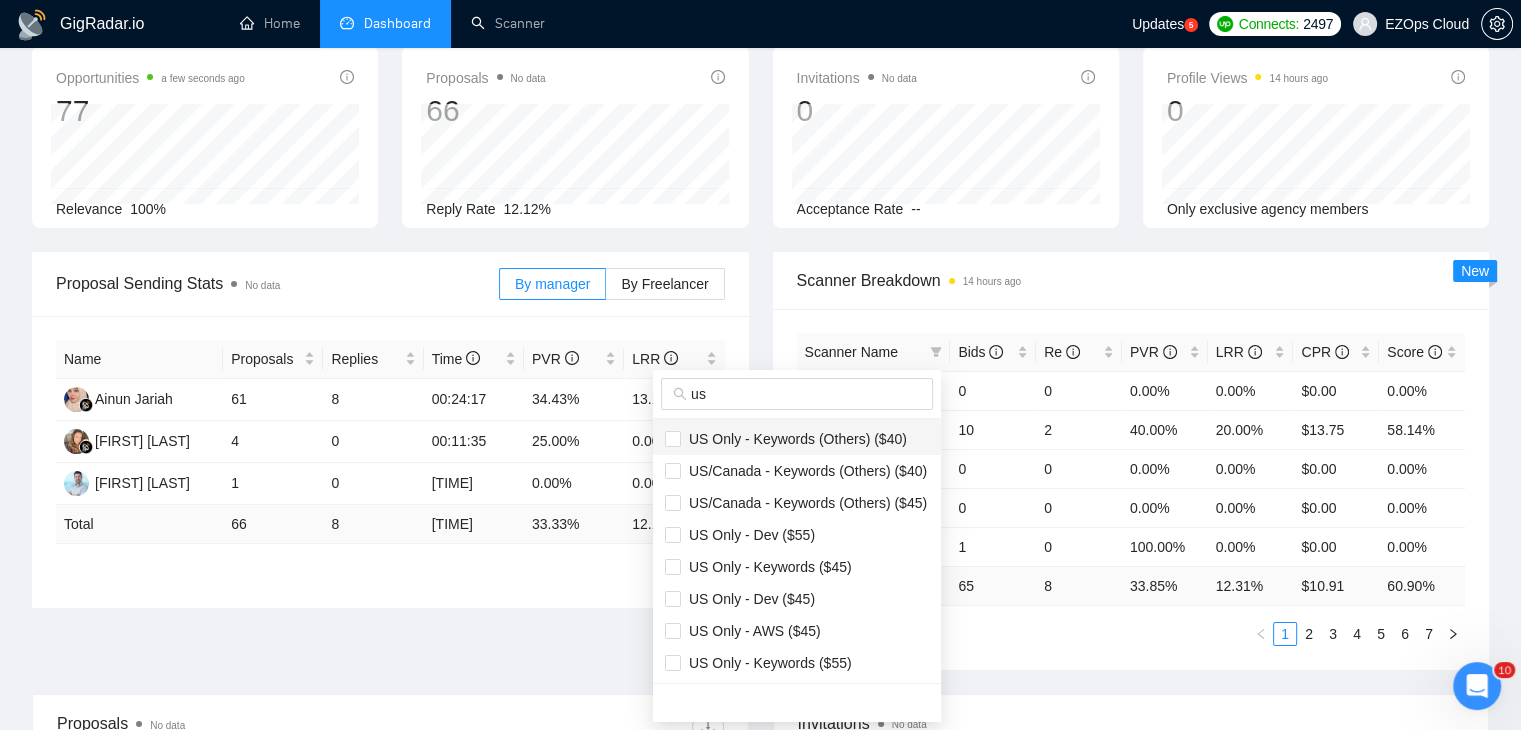scroll, scrollTop: 300, scrollLeft: 0, axis: vertical 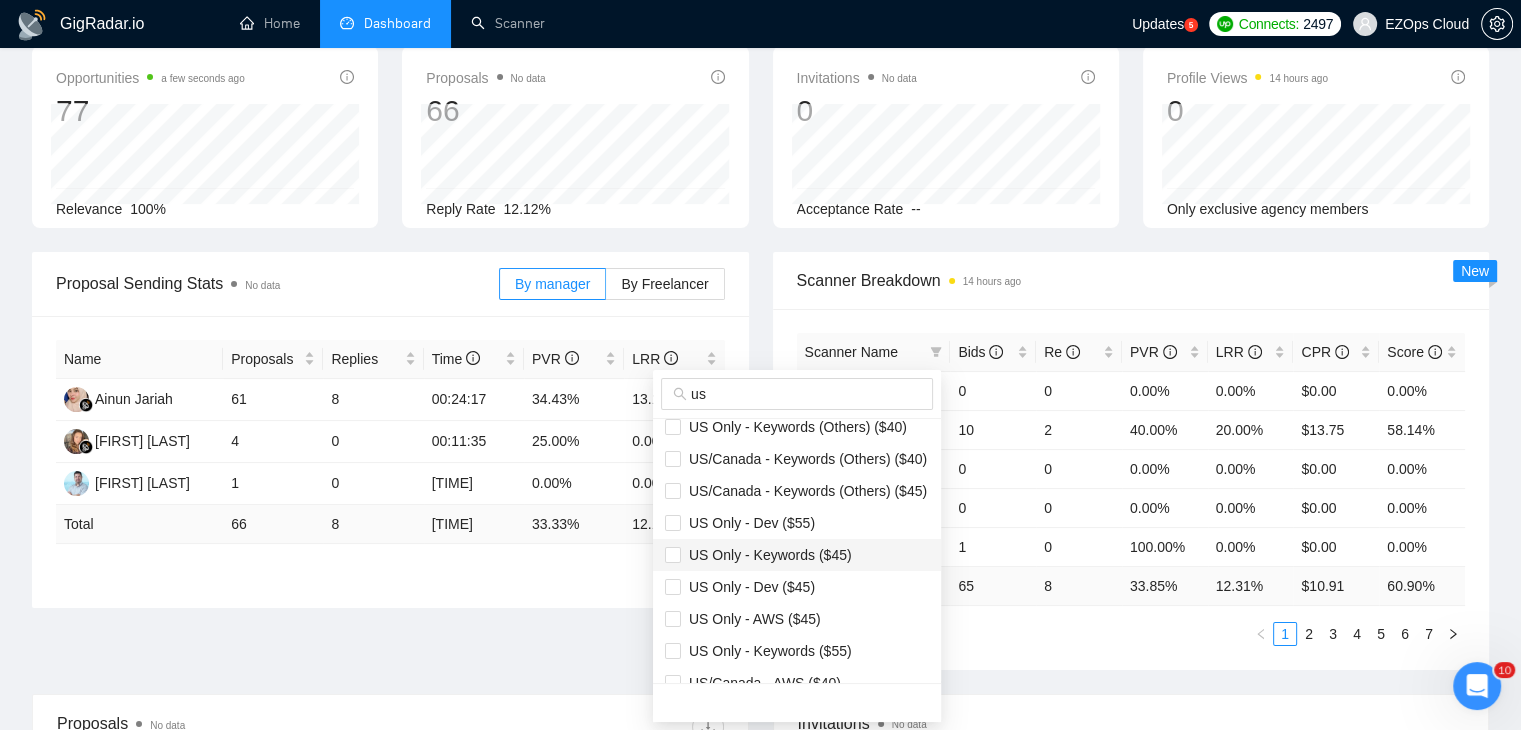 click on "US Only - Keywords ($45)" at bounding box center (766, 555) 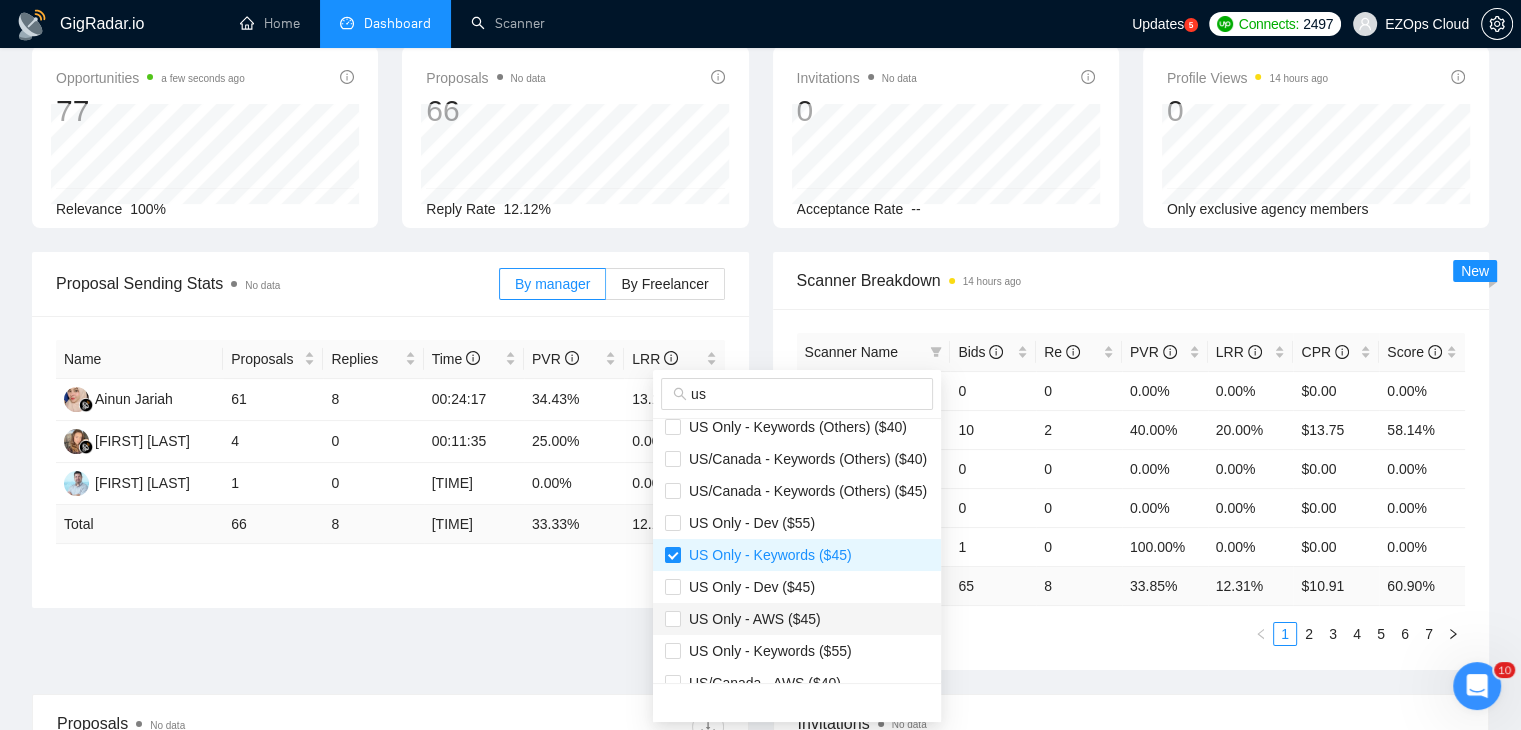 click on "US Only - AWS ($45)" at bounding box center [797, 619] 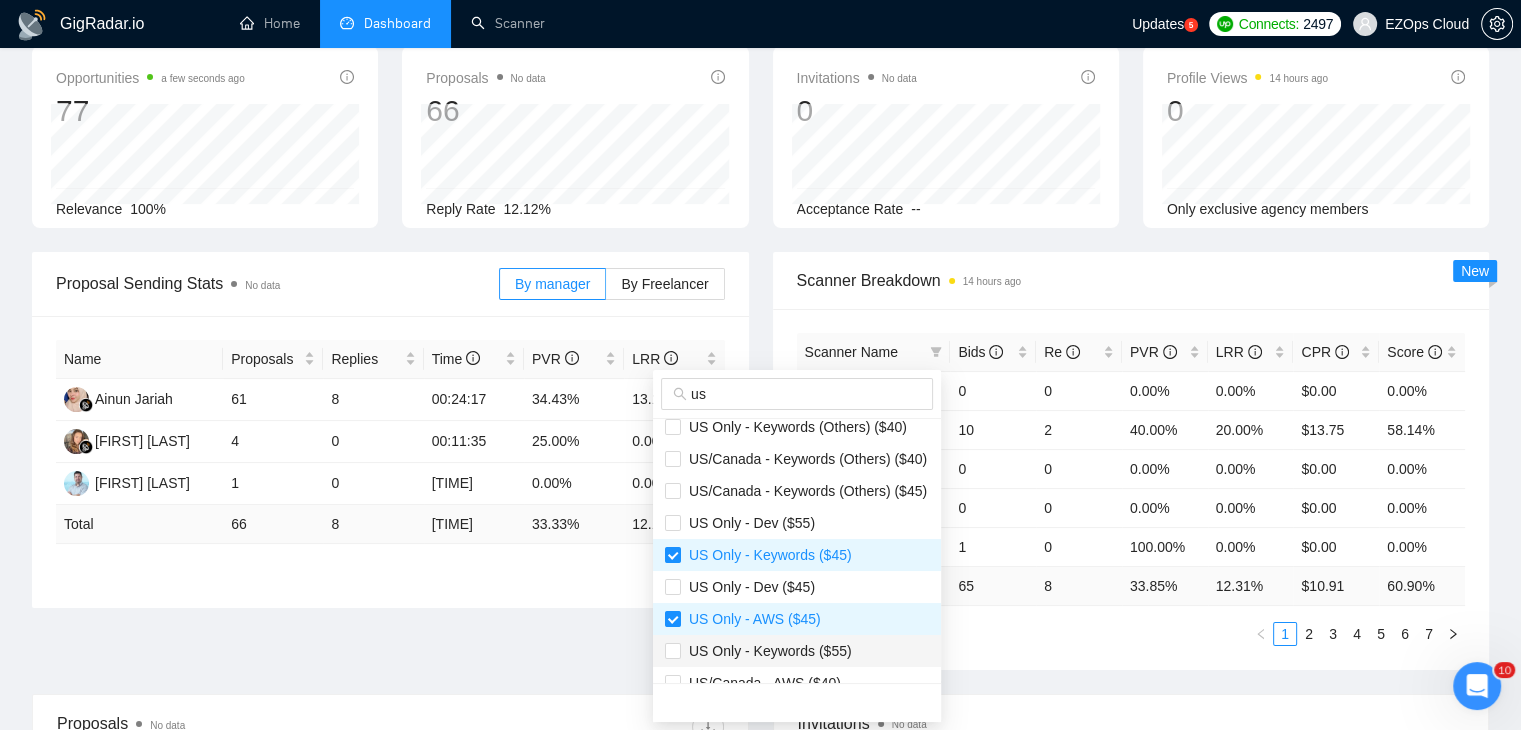 click on "US Only - Keywords ($55)" at bounding box center (797, 651) 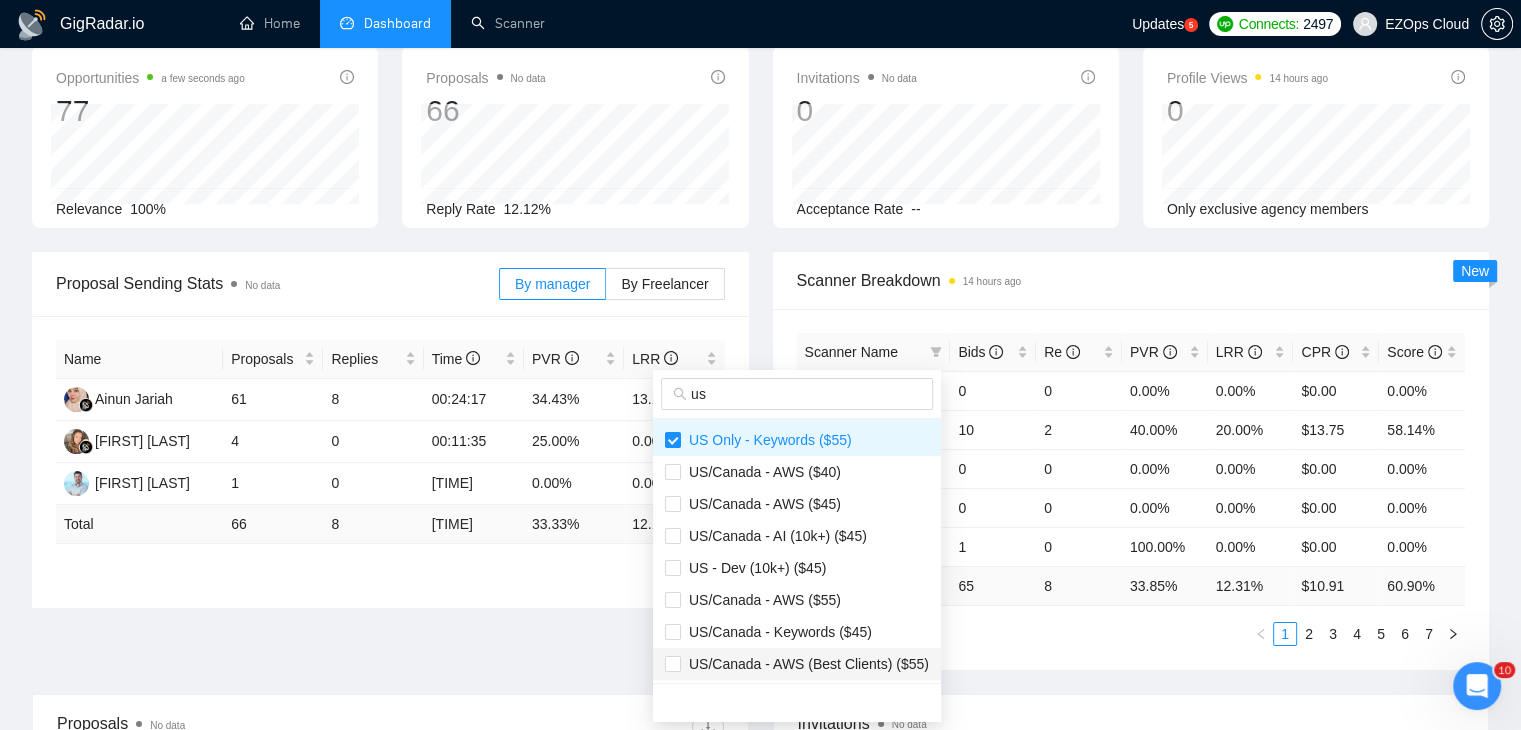 scroll, scrollTop: 476, scrollLeft: 0, axis: vertical 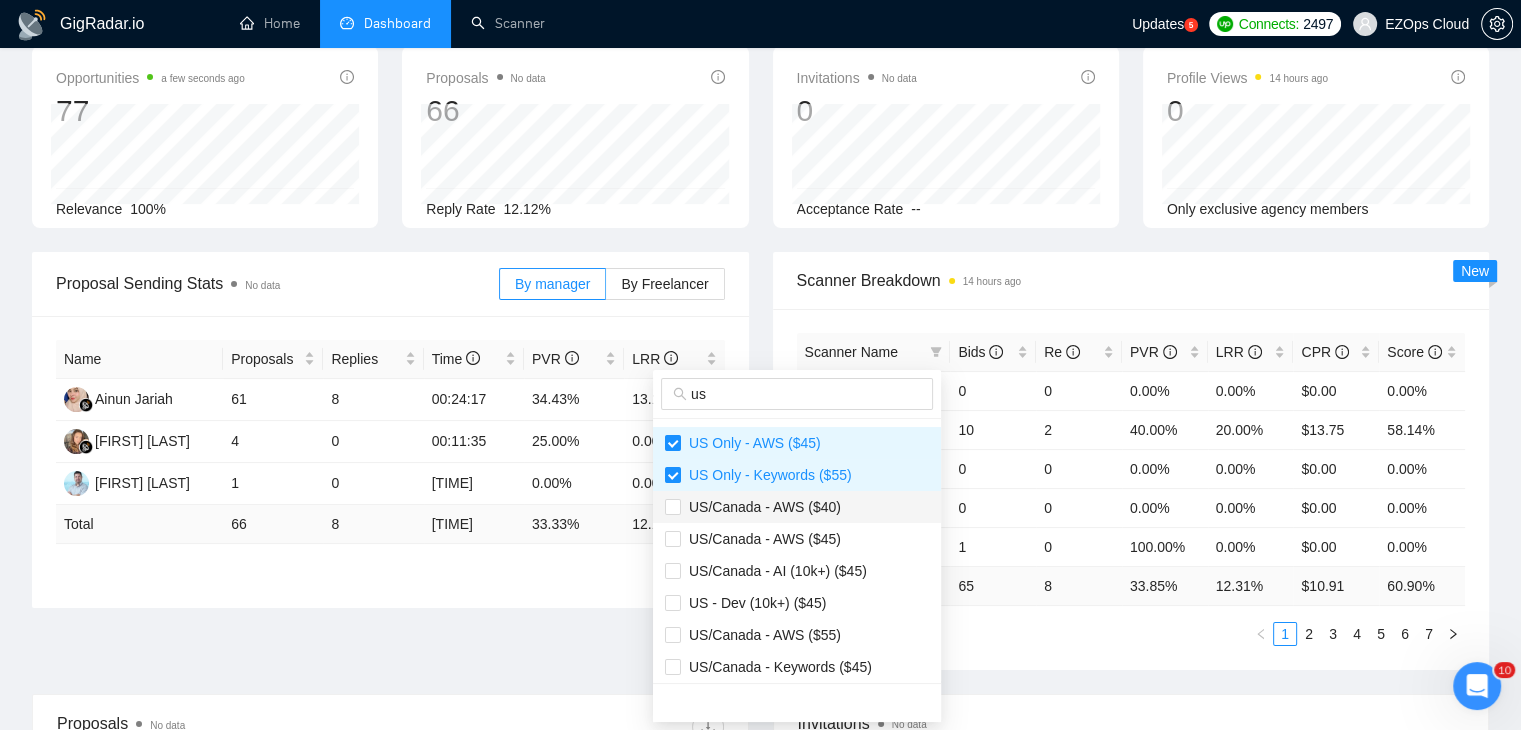 click on "US/Canada - AWS ($40)" at bounding box center [761, 507] 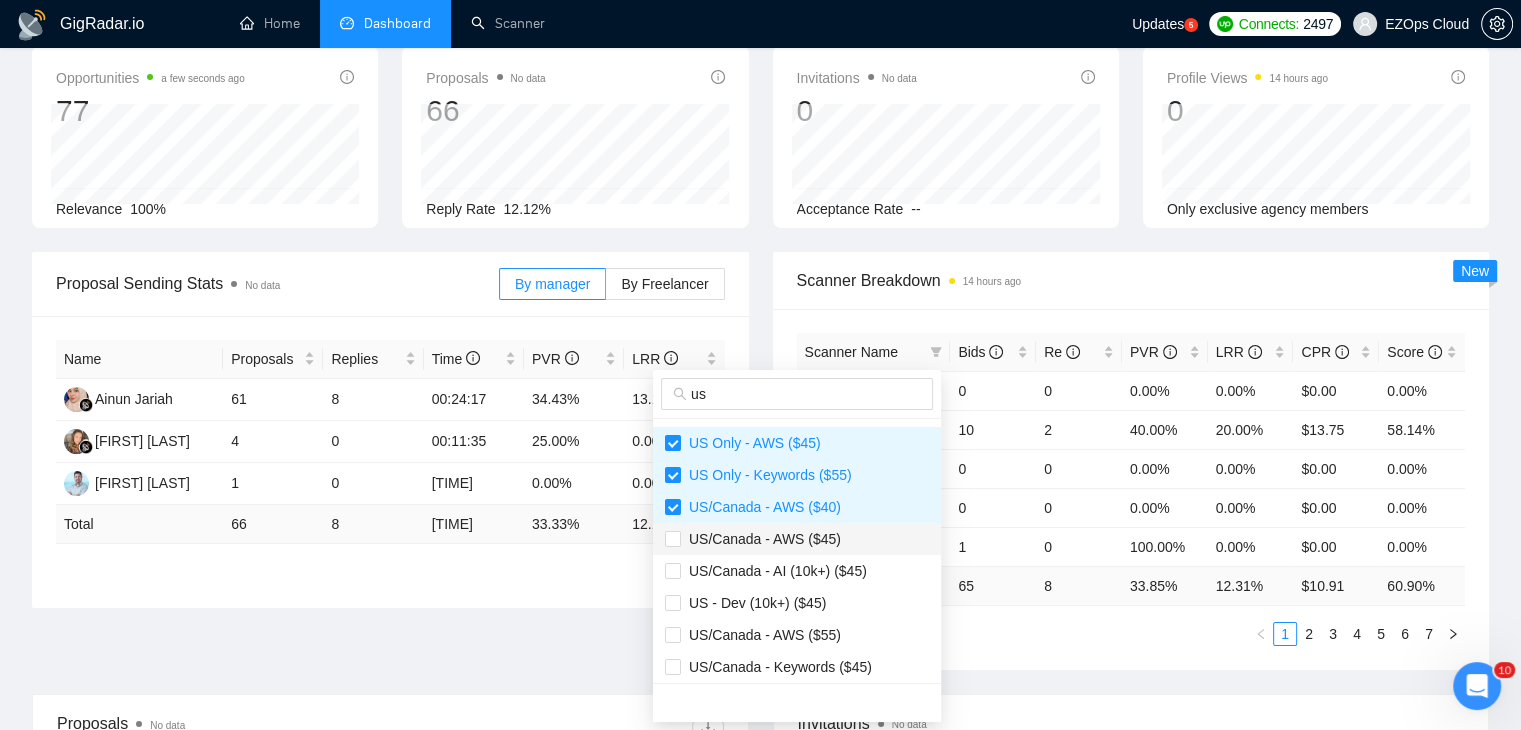 click on "US/Canada - AWS ($45)" at bounding box center [797, 539] 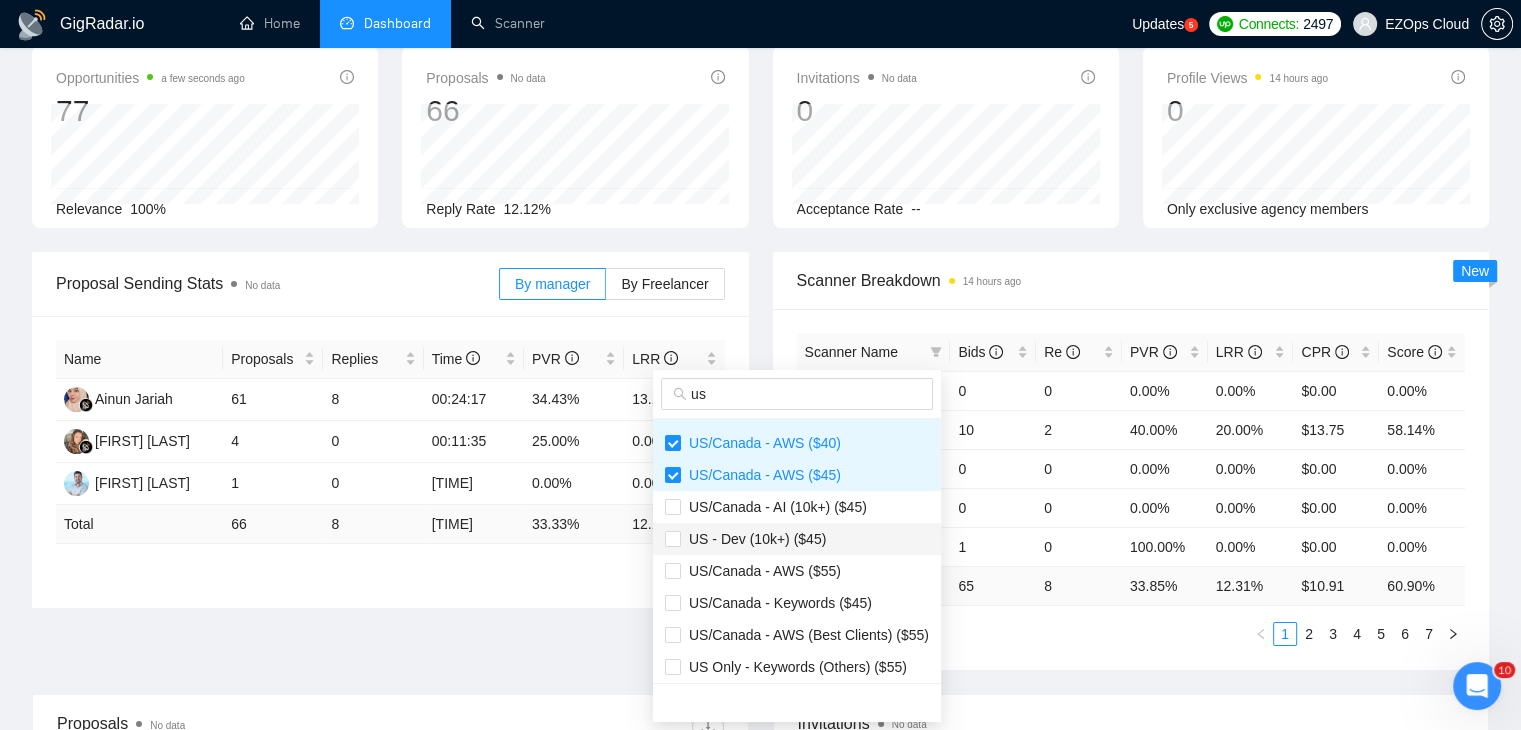 scroll, scrollTop: 576, scrollLeft: 0, axis: vertical 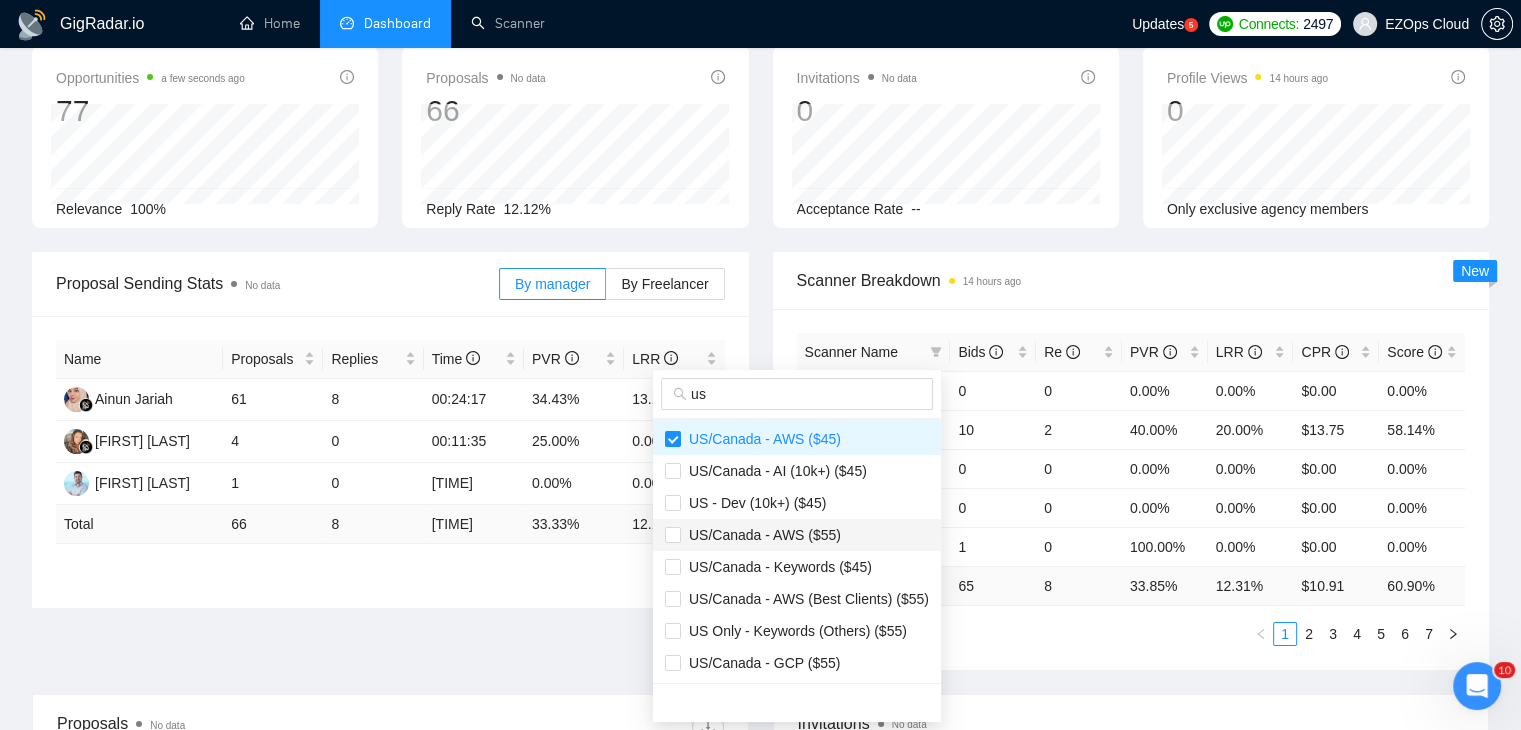 click on "US/Canada - AWS ($55)" at bounding box center (797, 535) 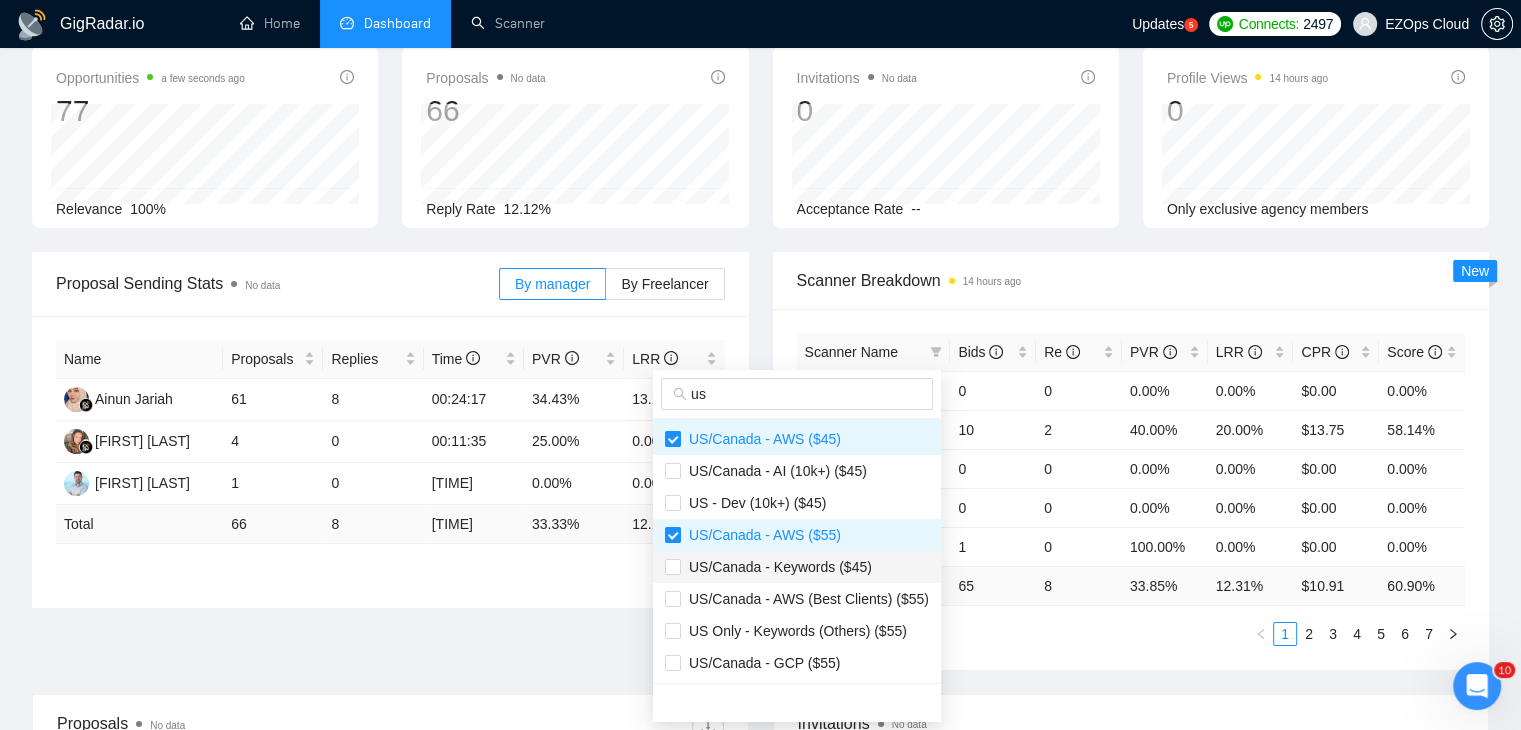 click on "US/Canada - Keywords ($45)" at bounding box center (776, 567) 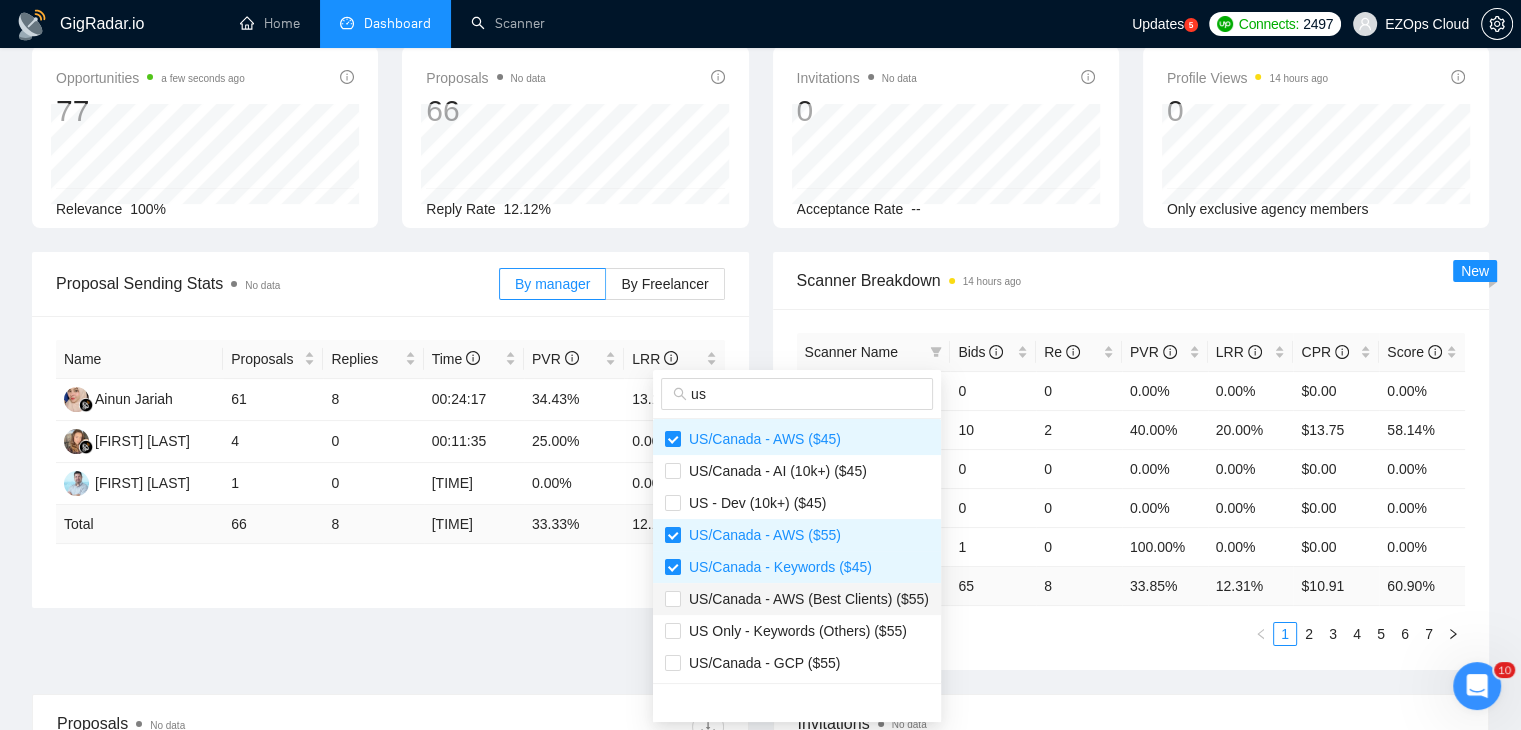 click on "US/Canada - AWS (Best Clients) ($55)" at bounding box center (805, 599) 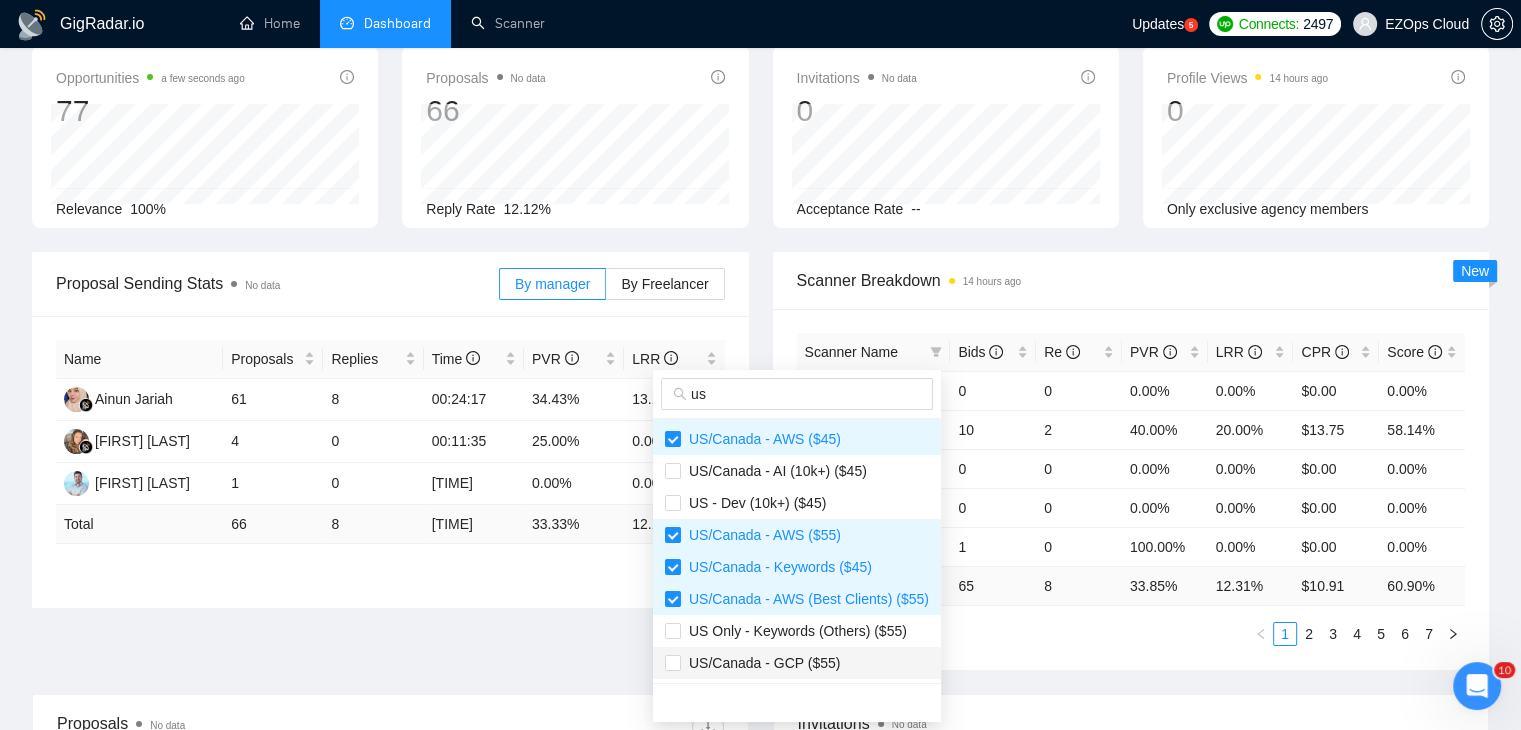 click on "US/Canada - GCP ($55)" at bounding box center (760, 663) 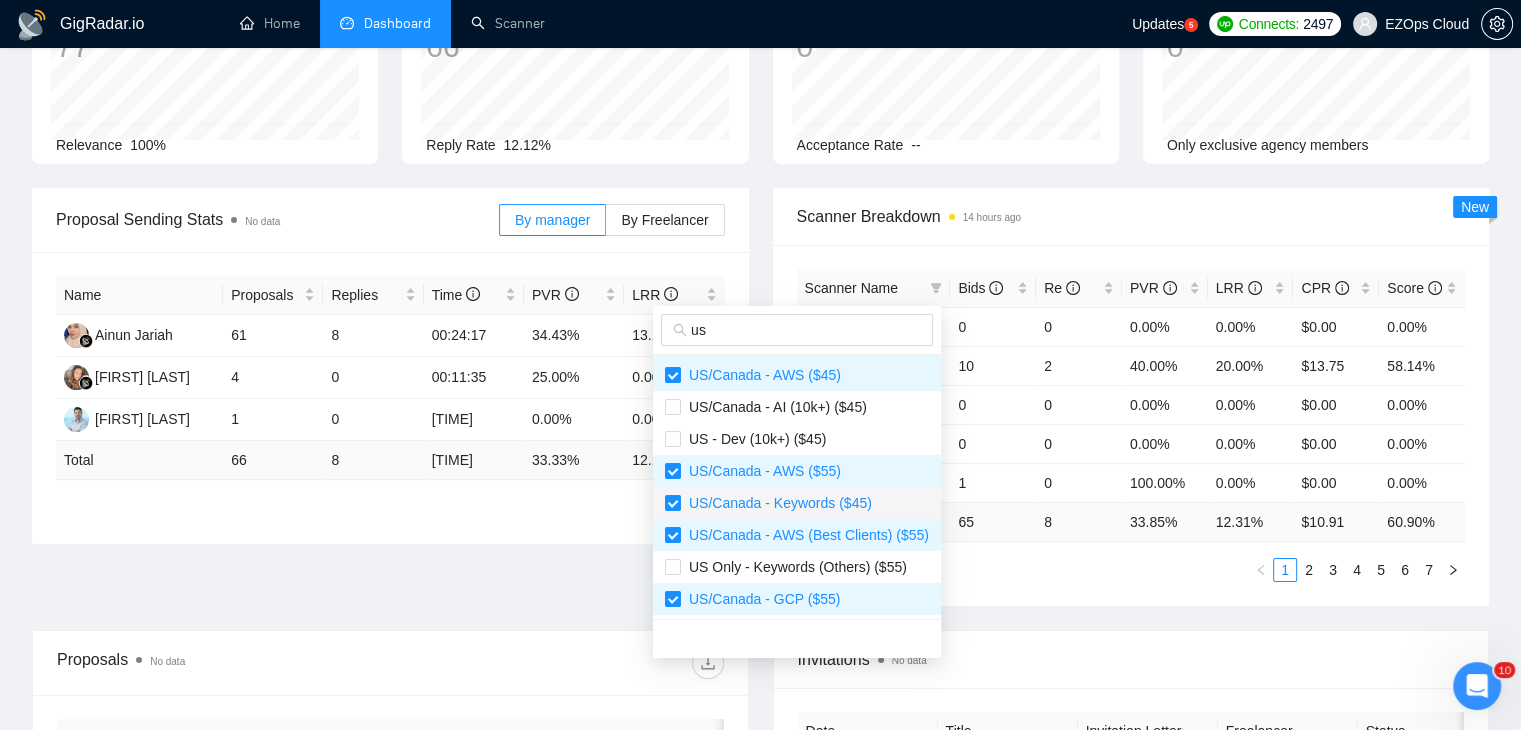scroll, scrollTop: 200, scrollLeft: 0, axis: vertical 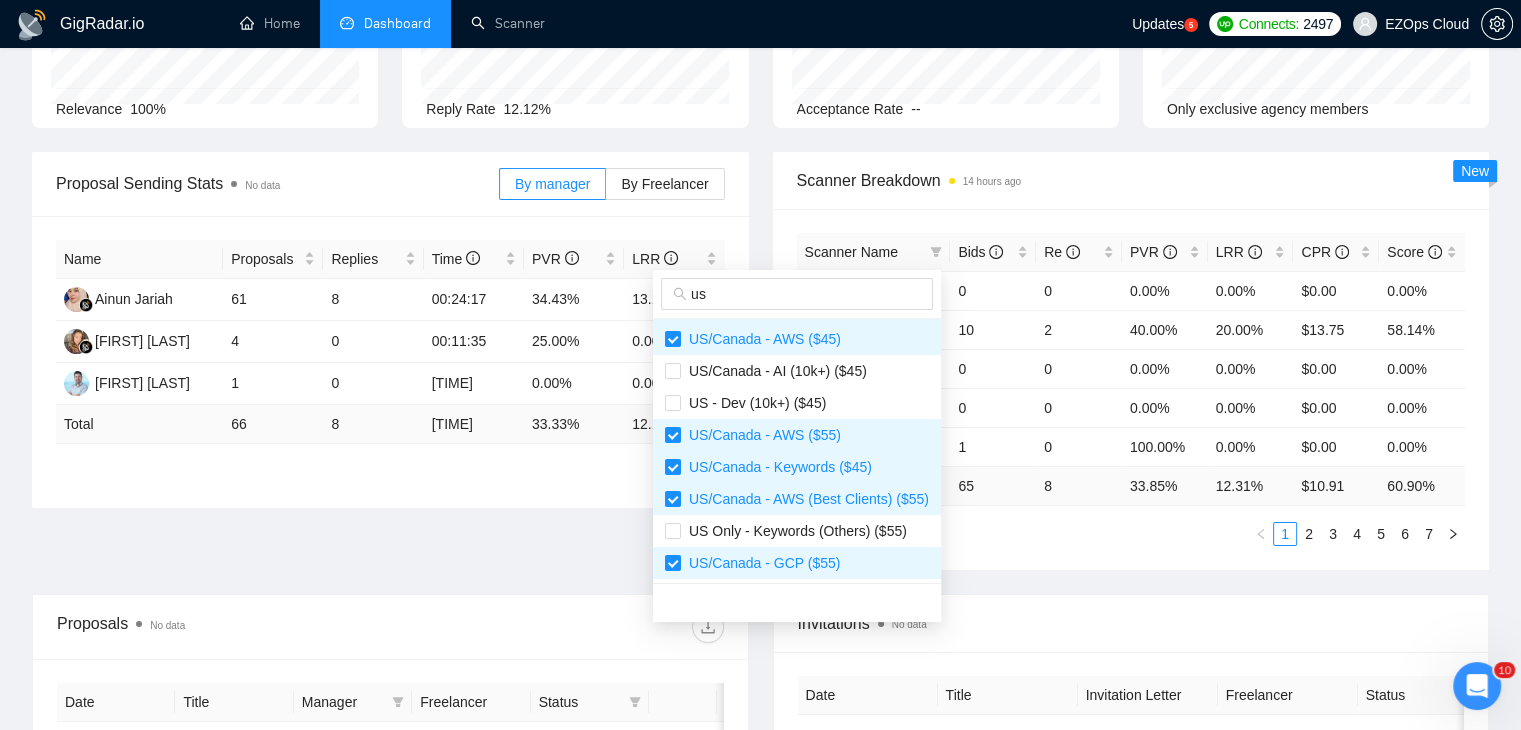 type 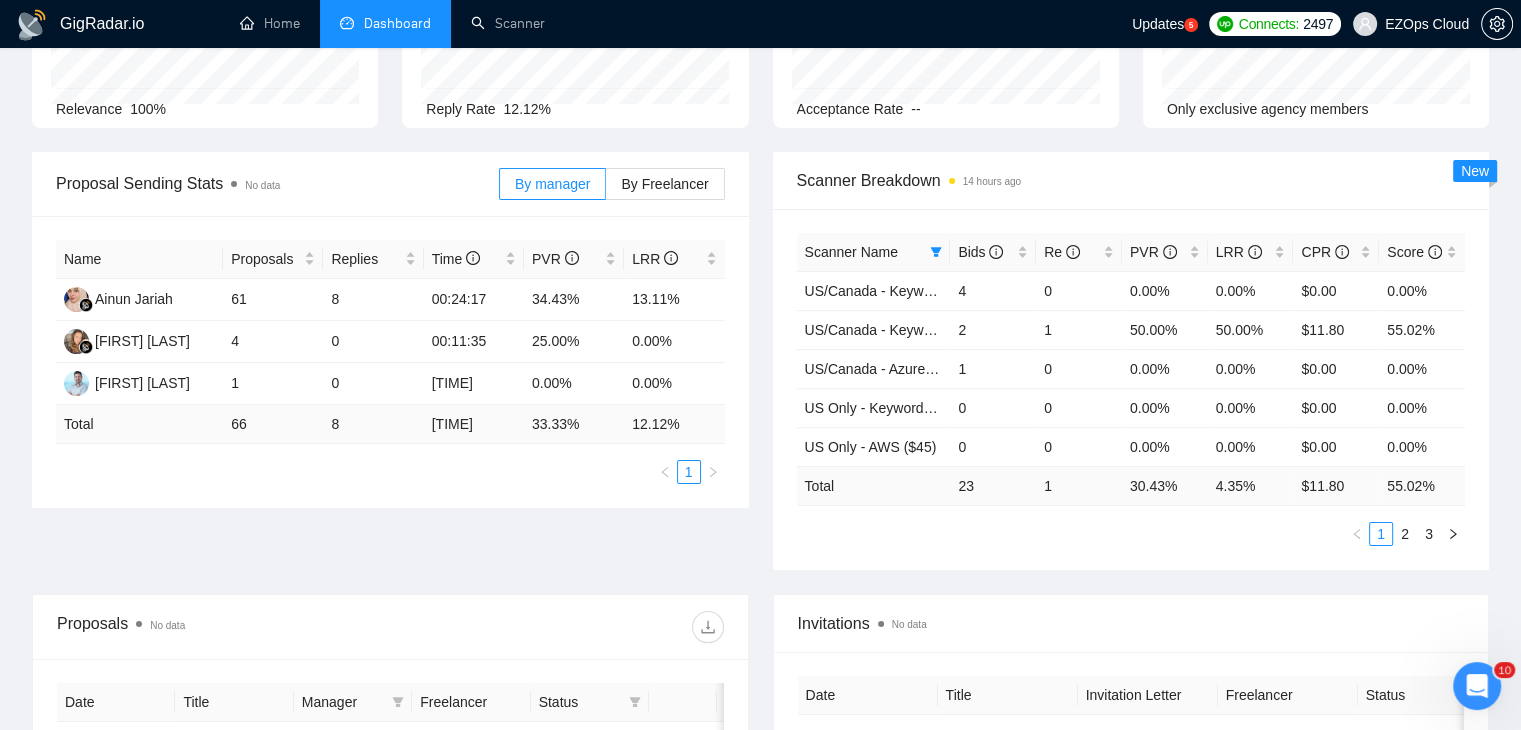 click on "Proposal Sending Stats No data By manager By Freelancer Name Proposals Replies Time   PVR   LRR   [FIRST] [LAST] 61 8 00:24:17 34.43% 13.11% [FIRST] [LAST] 4 0 00:11:35 25.00% 0.00% [FIRST] [LAST] 1 0 05:59:03 0.00% 0.00% Total 66 8 00:28:36 33.33 % 12.12 % 1 Scanner Breakdown 14 hours ago Scanner Name Bids   Re   PVR   LRR   CPR   Score   [STATE] - Keywords ($55) 4 0 0.00% 0.00% $0.00 0.00% [STATE] - Keywords ($40) 2 1 50.00% 50.00% $11.80 55.02% [STATE] - Azure ($55) 1 0 0.00% 0.00% $0.00 0.00% [STATE] Only - Keywords ($45) 0 0 0.00% 0.00% $0.00 0.00% [STATE] Only - AWS ($45) 0 0 0.00% 0.00% $0.00 0.00% Total 23 1 30.43 % 4.35 % $ 11.80 55.02 % 1 2 3 New" at bounding box center (760, 373) 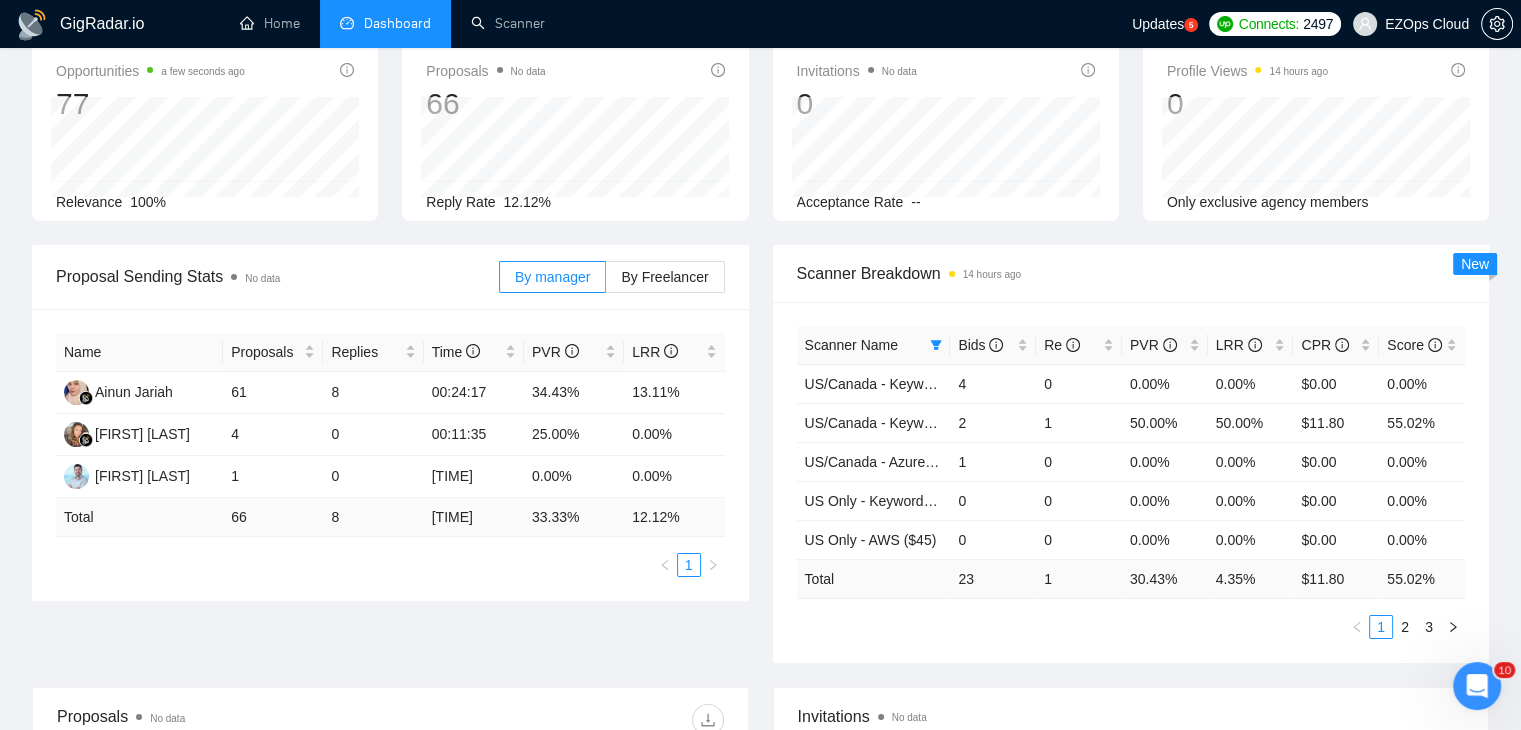 scroll, scrollTop: 0, scrollLeft: 0, axis: both 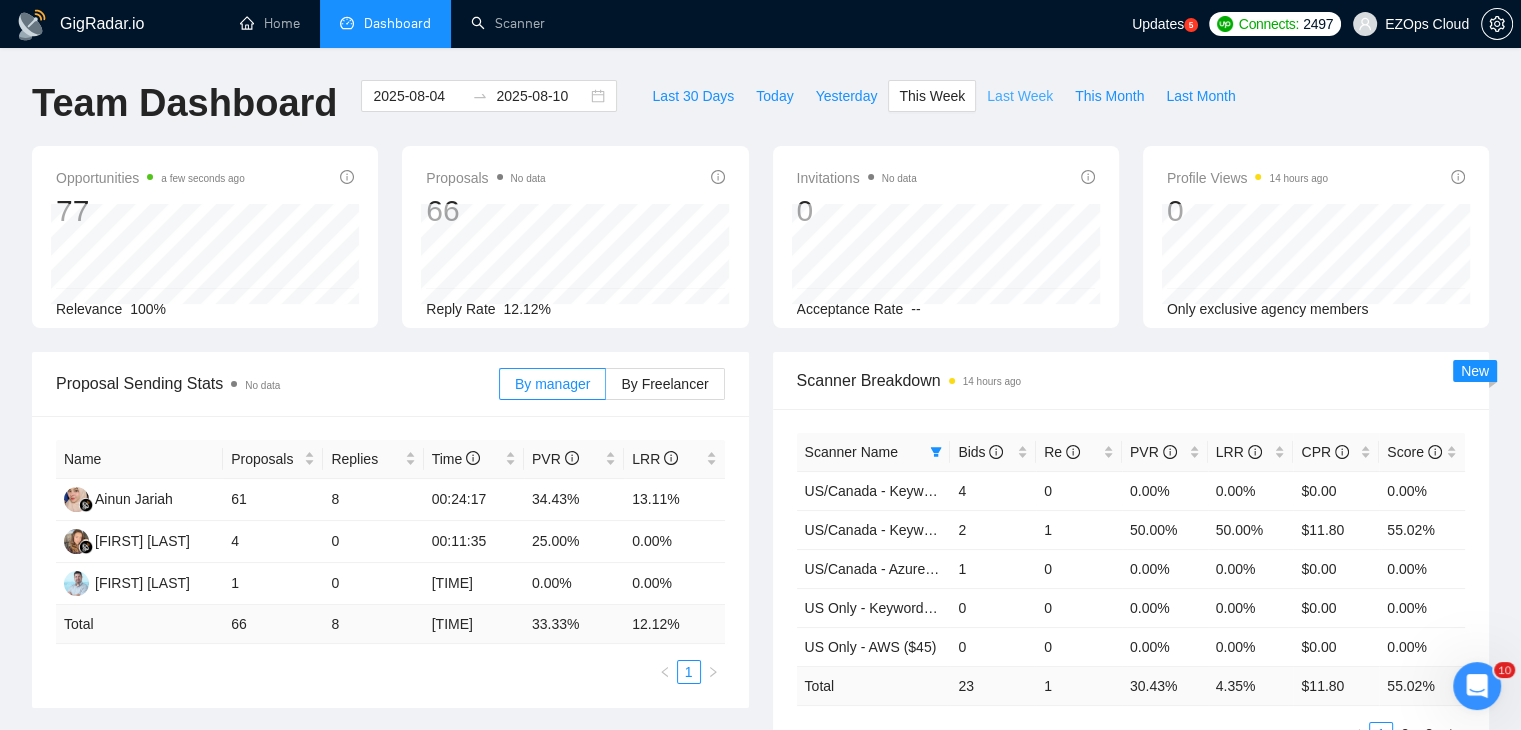 click on "Last Week" at bounding box center [1020, 96] 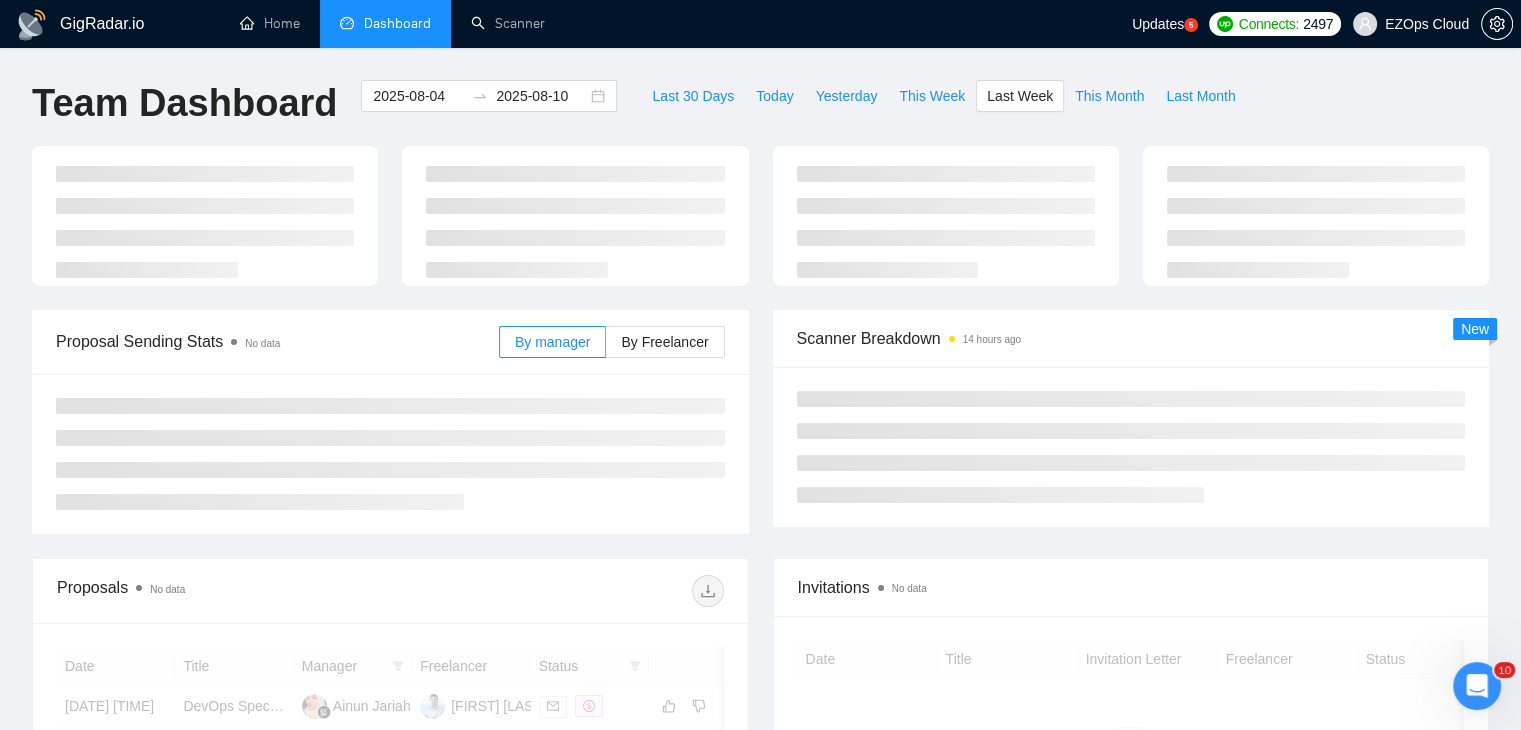 type on "2025-07-28" 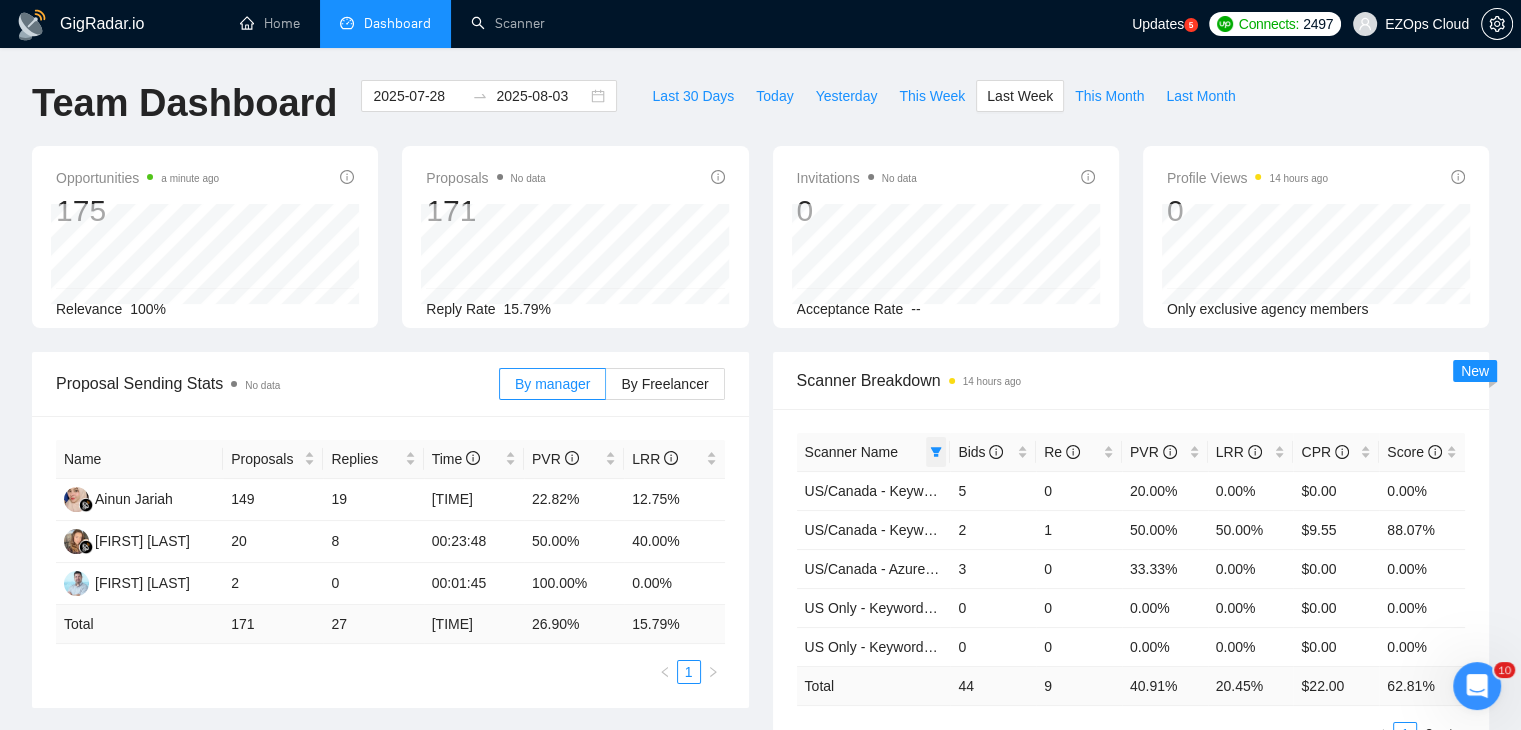 click at bounding box center [936, 452] 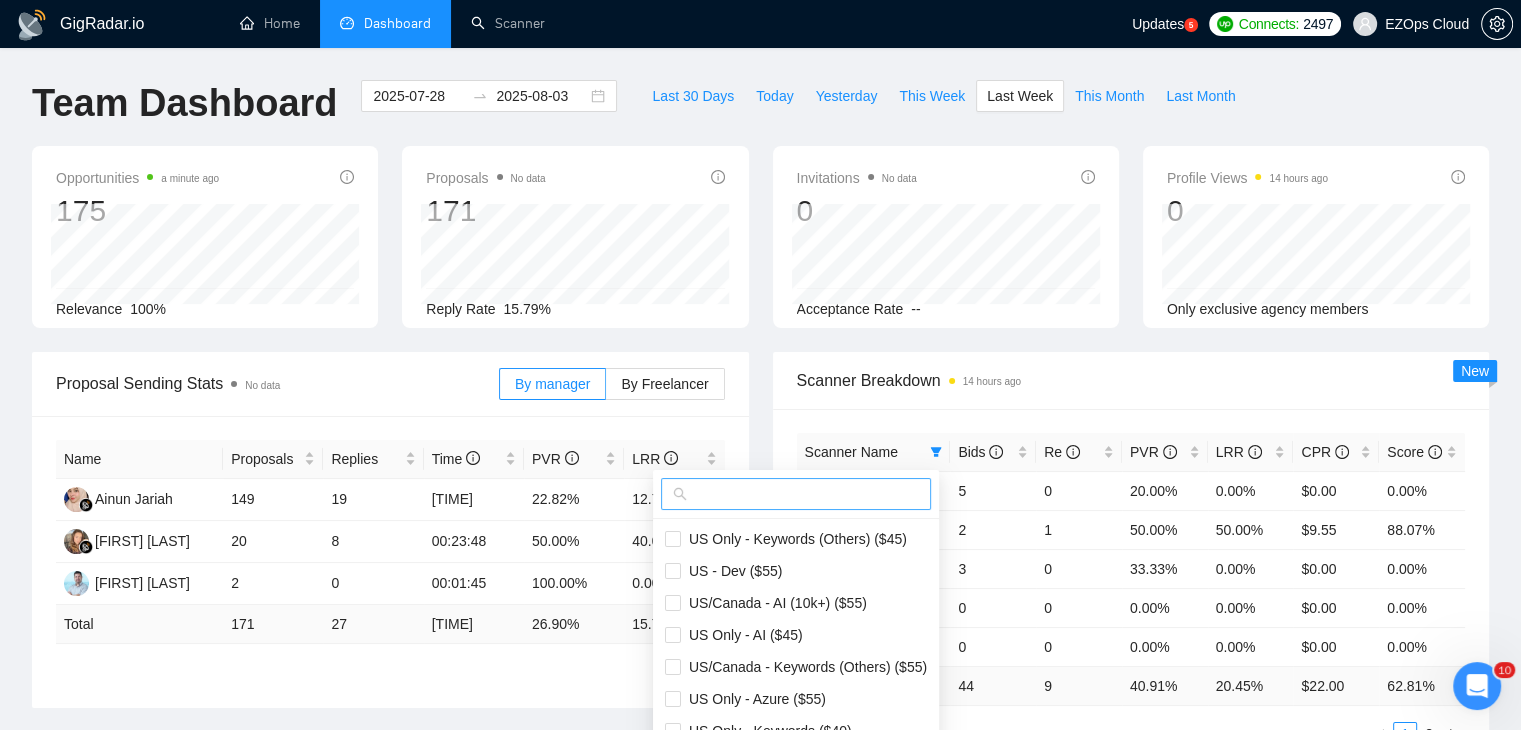 click at bounding box center [805, 494] 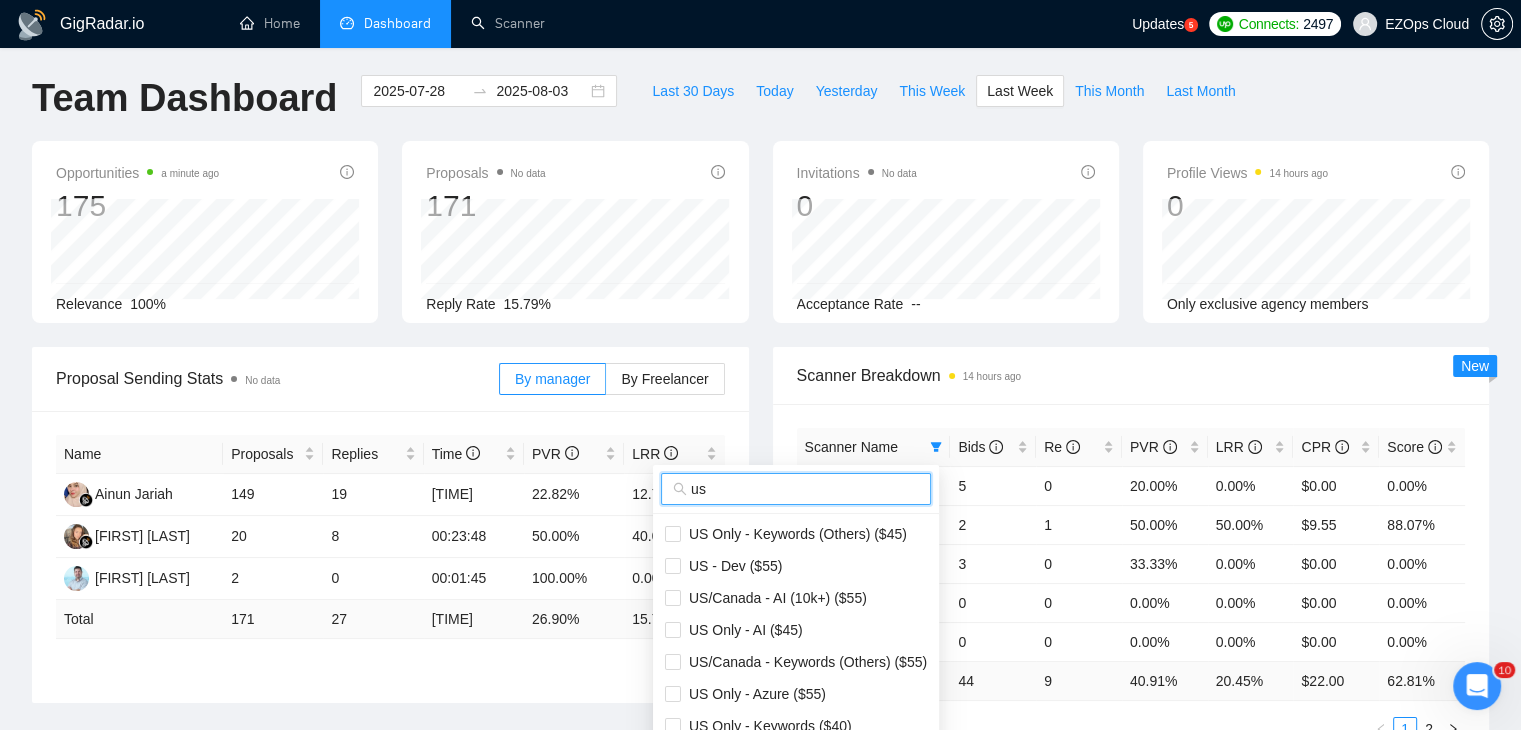 scroll, scrollTop: 100, scrollLeft: 0, axis: vertical 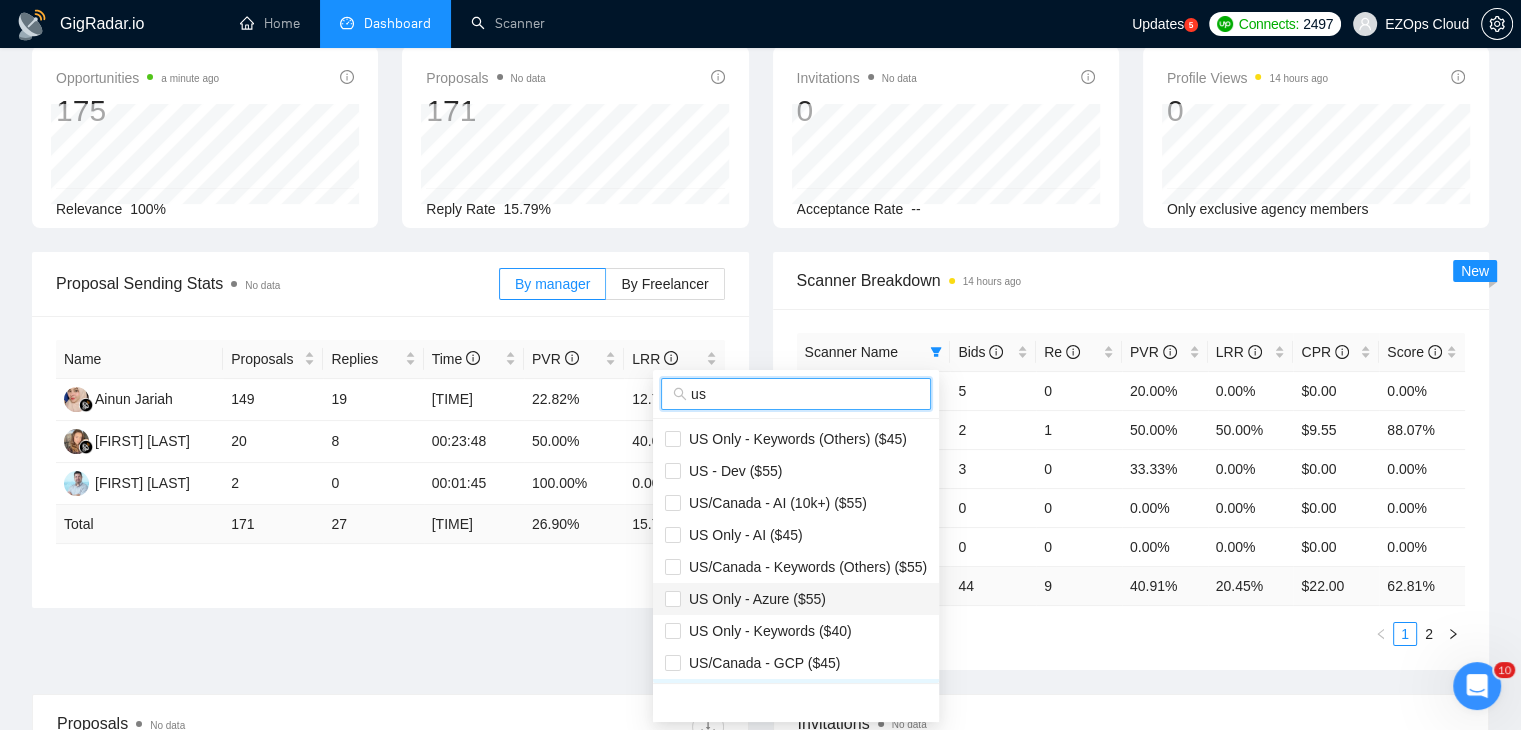 type on "us" 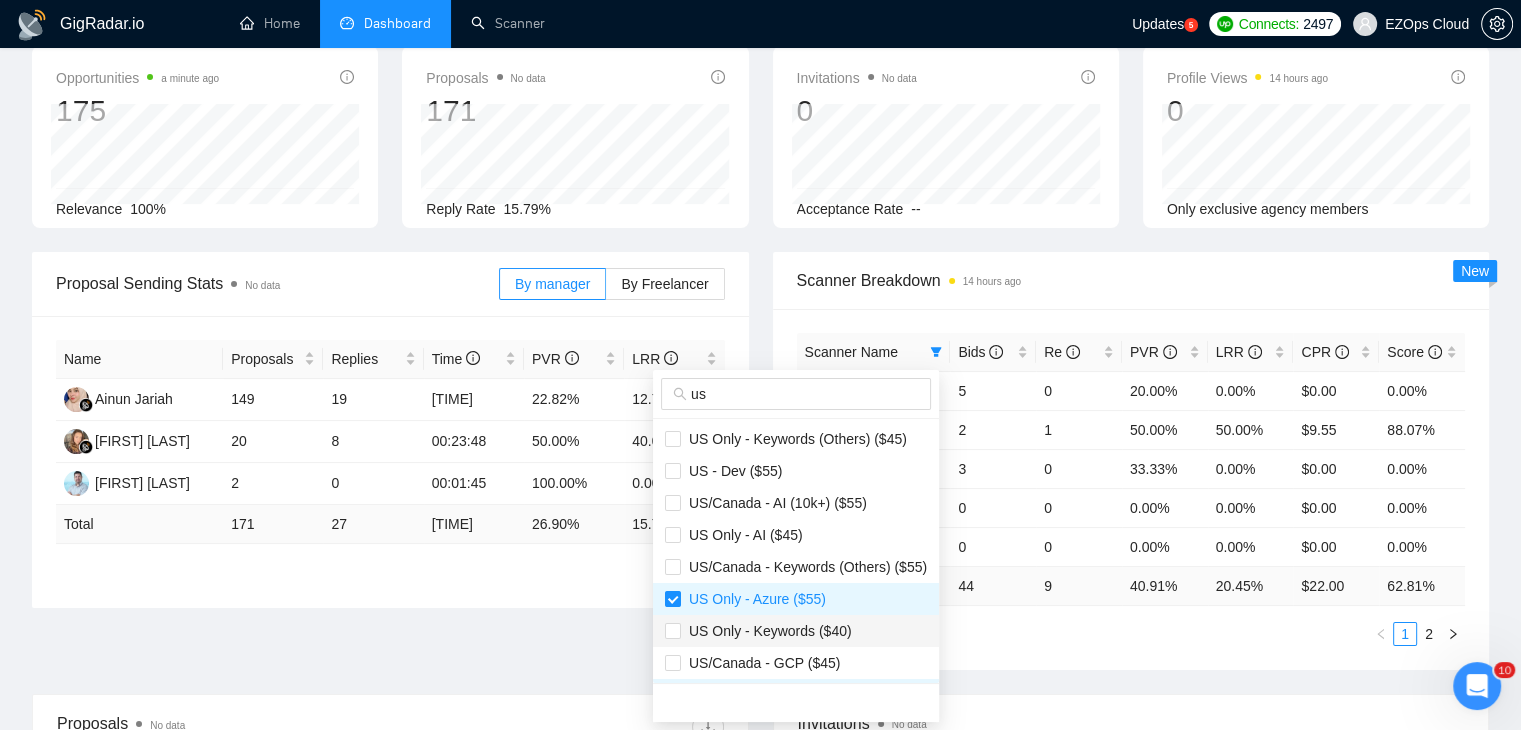click on "US Only - Keywords ($40)" at bounding box center (796, 631) 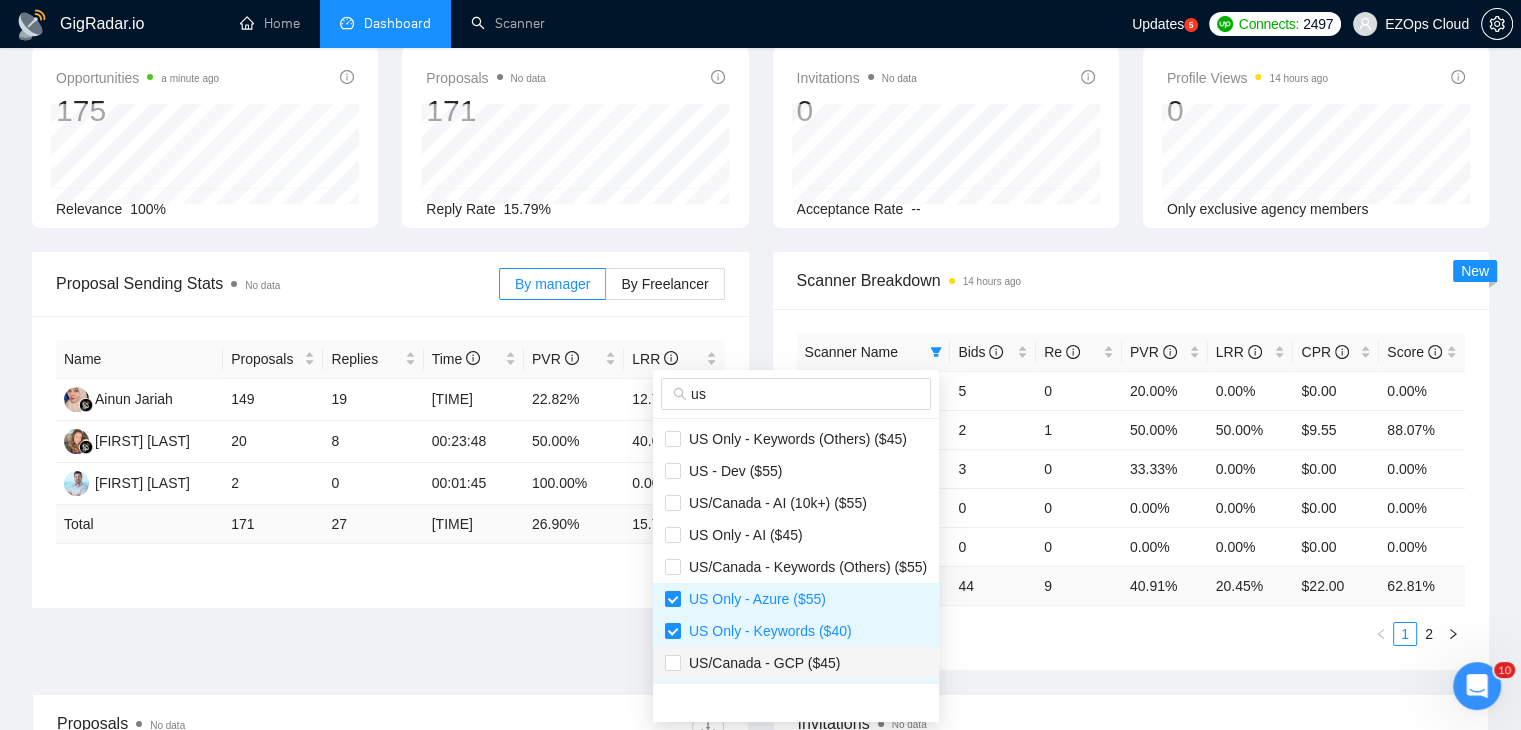 click on "US/Canada - GCP ($45)" at bounding box center (760, 663) 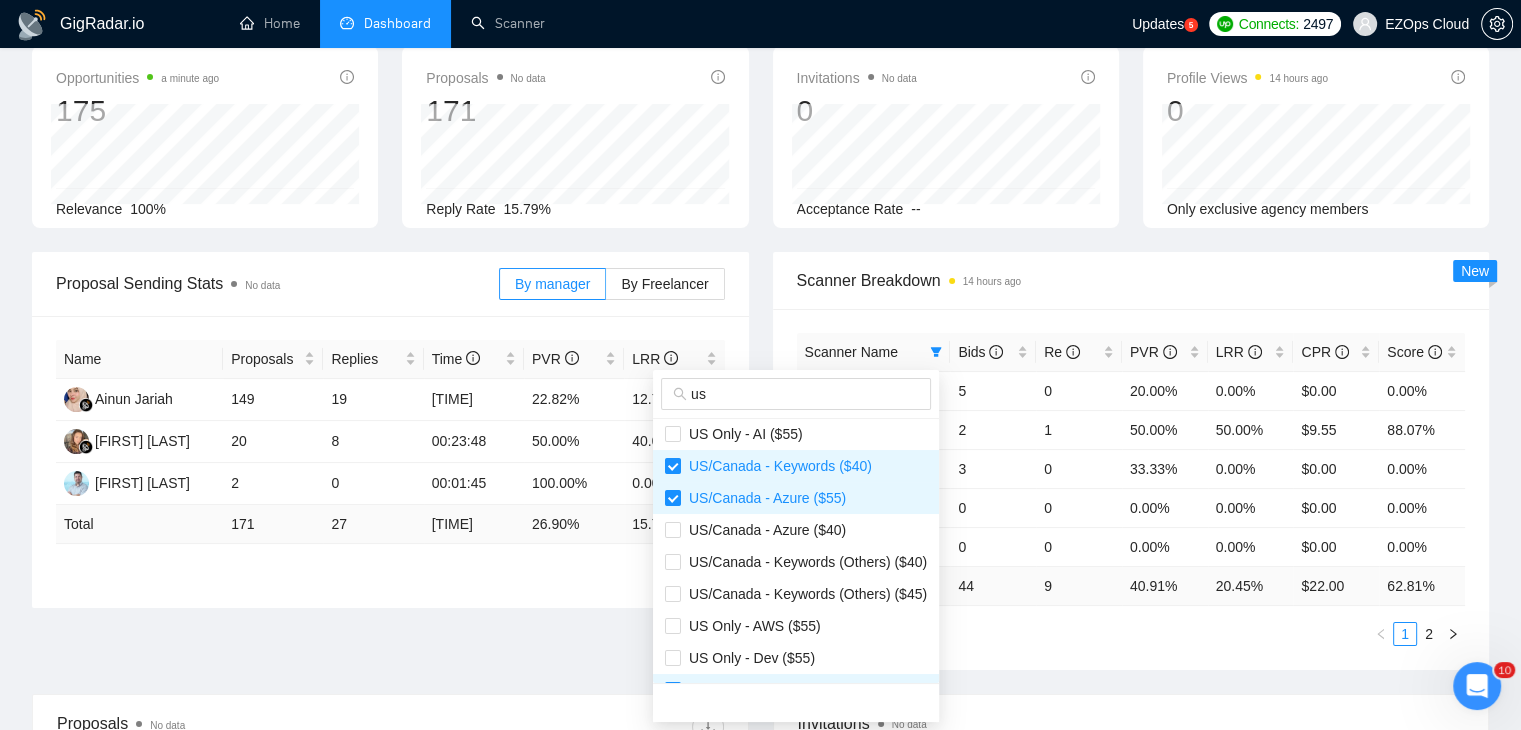 scroll, scrollTop: 300, scrollLeft: 0, axis: vertical 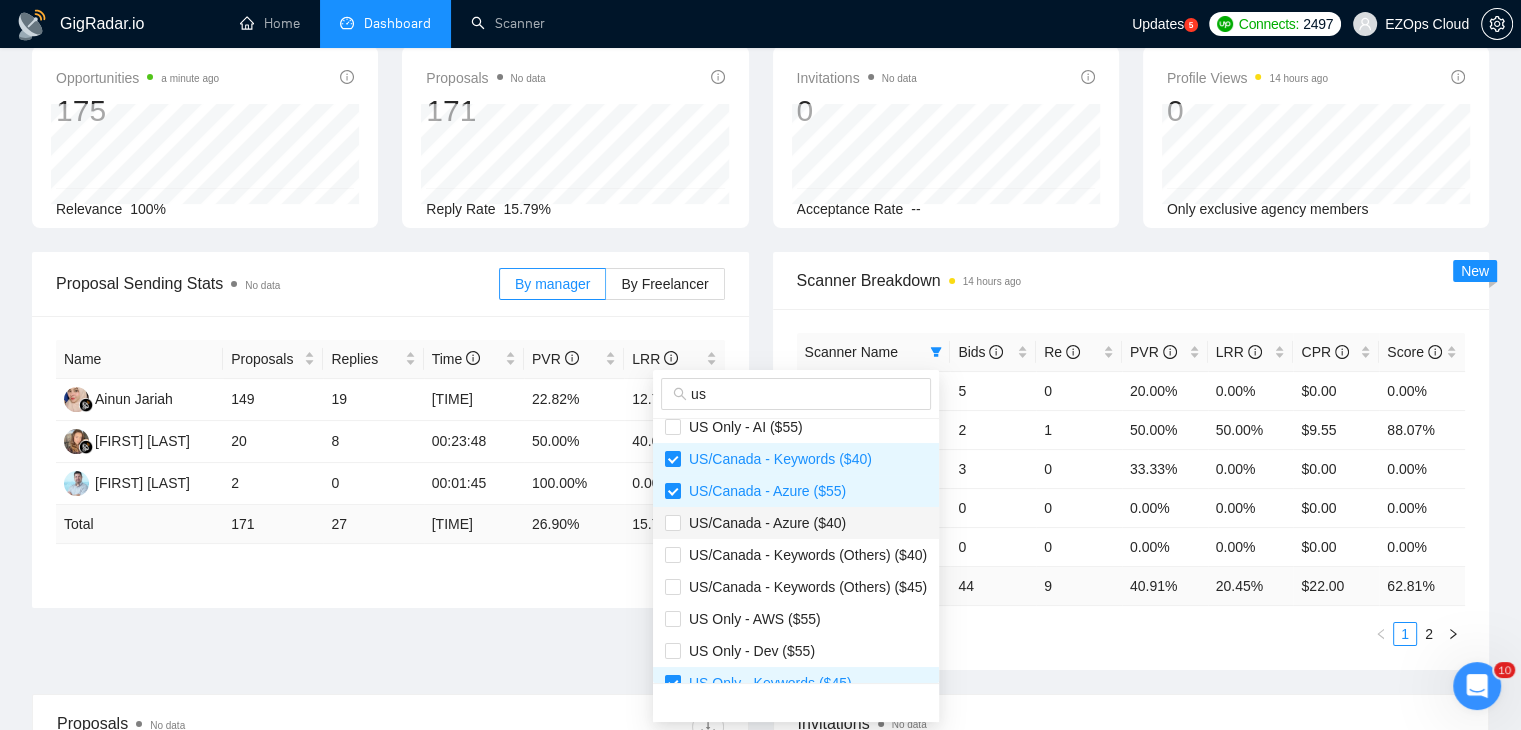 click on "US/Canada - Azure ($40)" at bounding box center [763, 523] 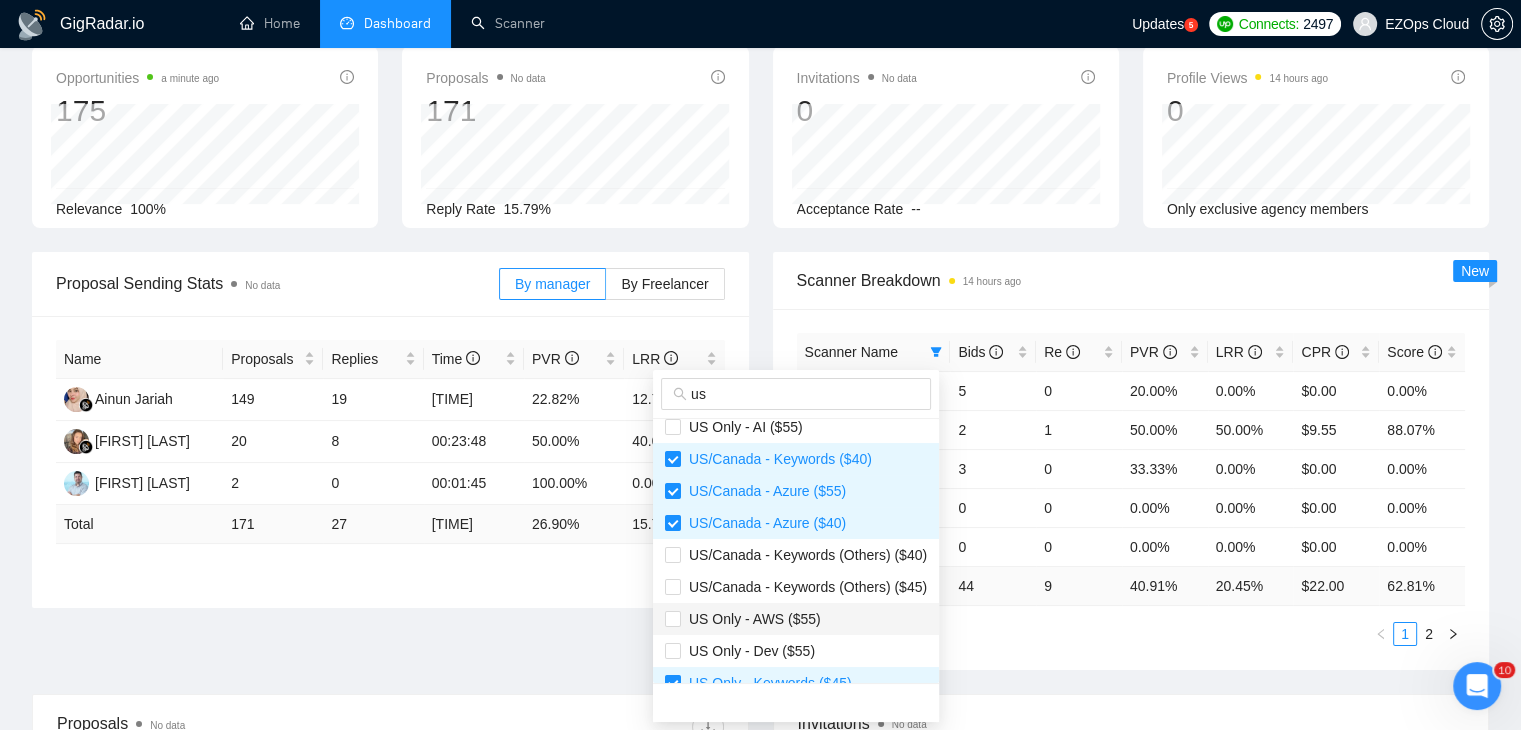 click on "US Only - AWS ($55)" at bounding box center (751, 619) 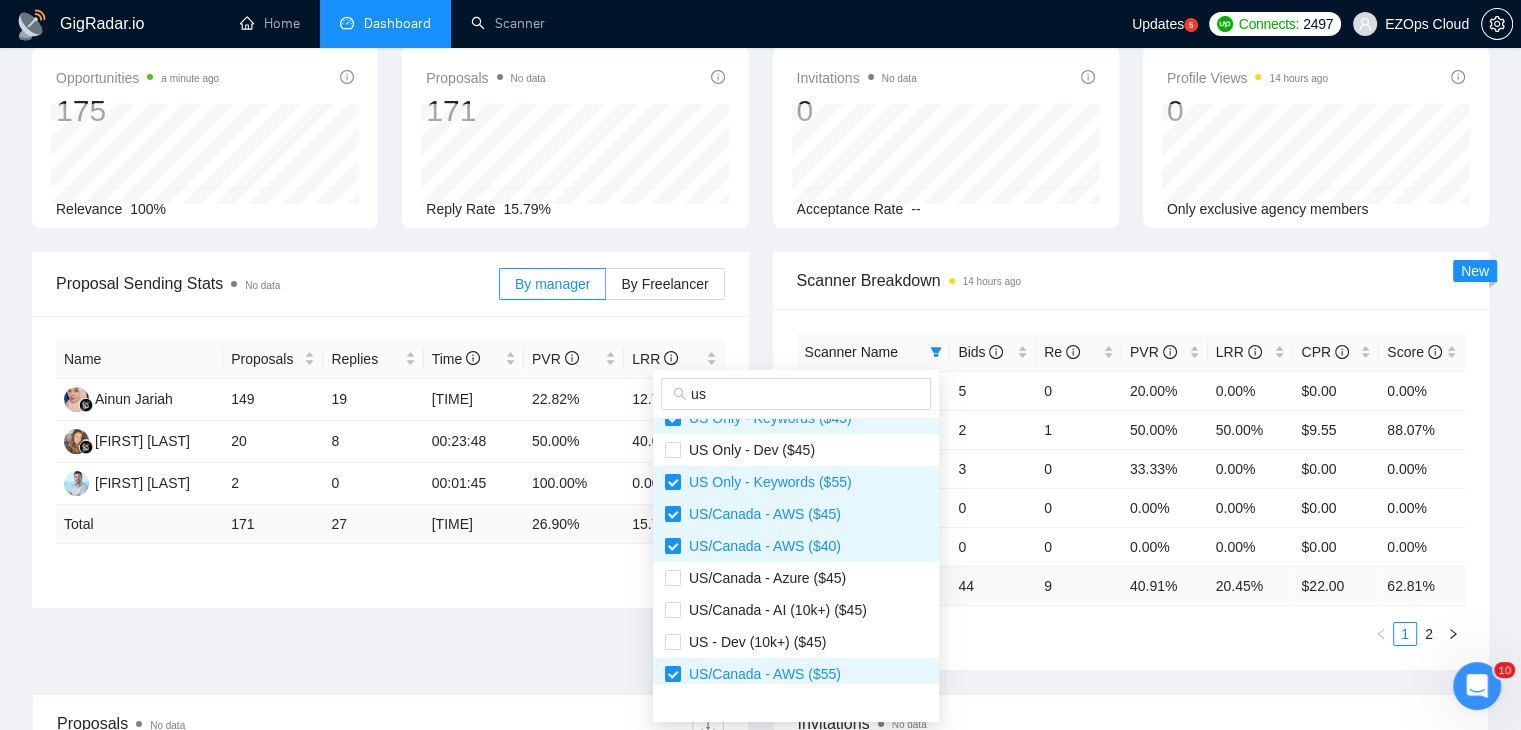 scroll, scrollTop: 600, scrollLeft: 0, axis: vertical 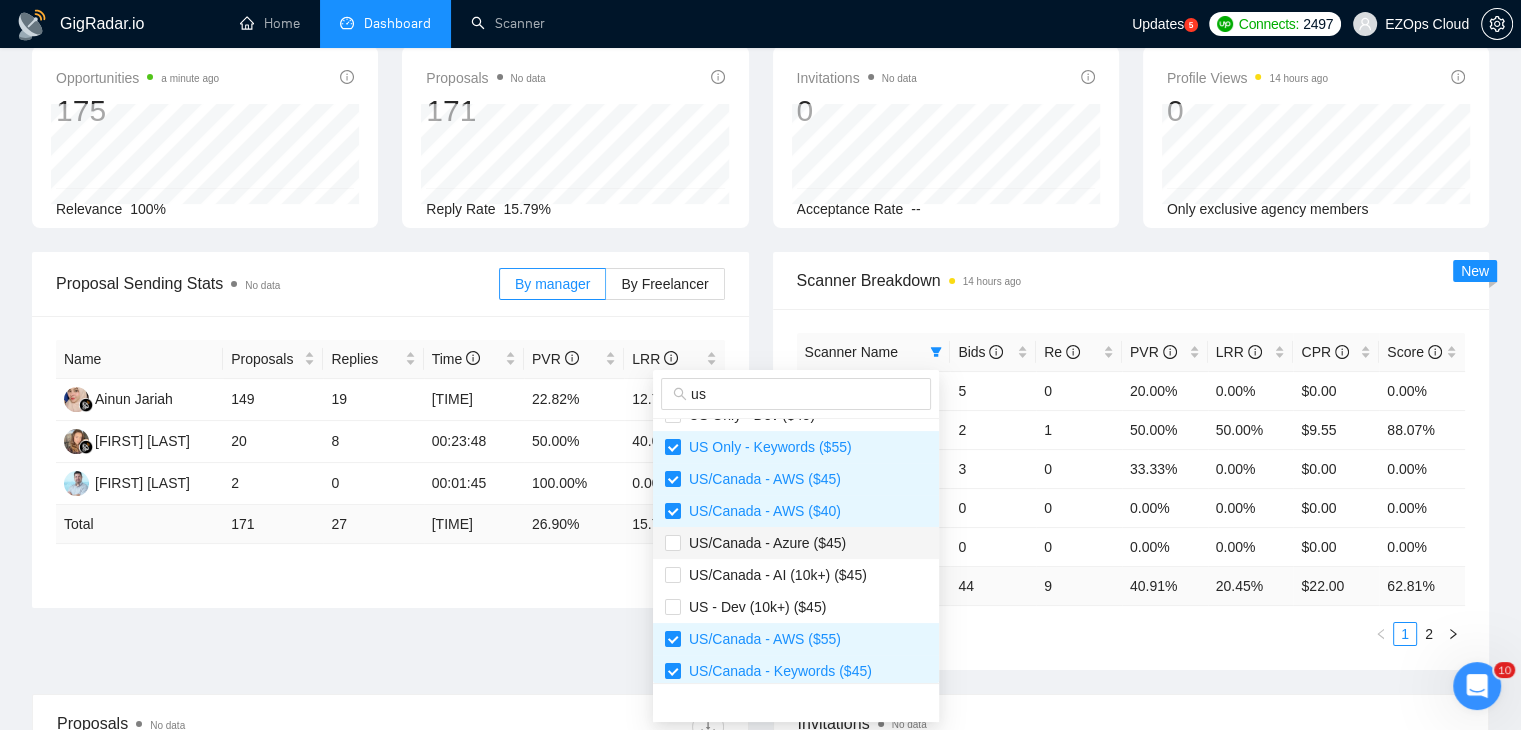 click on "US/Canada - Azure ($45)" at bounding box center (763, 543) 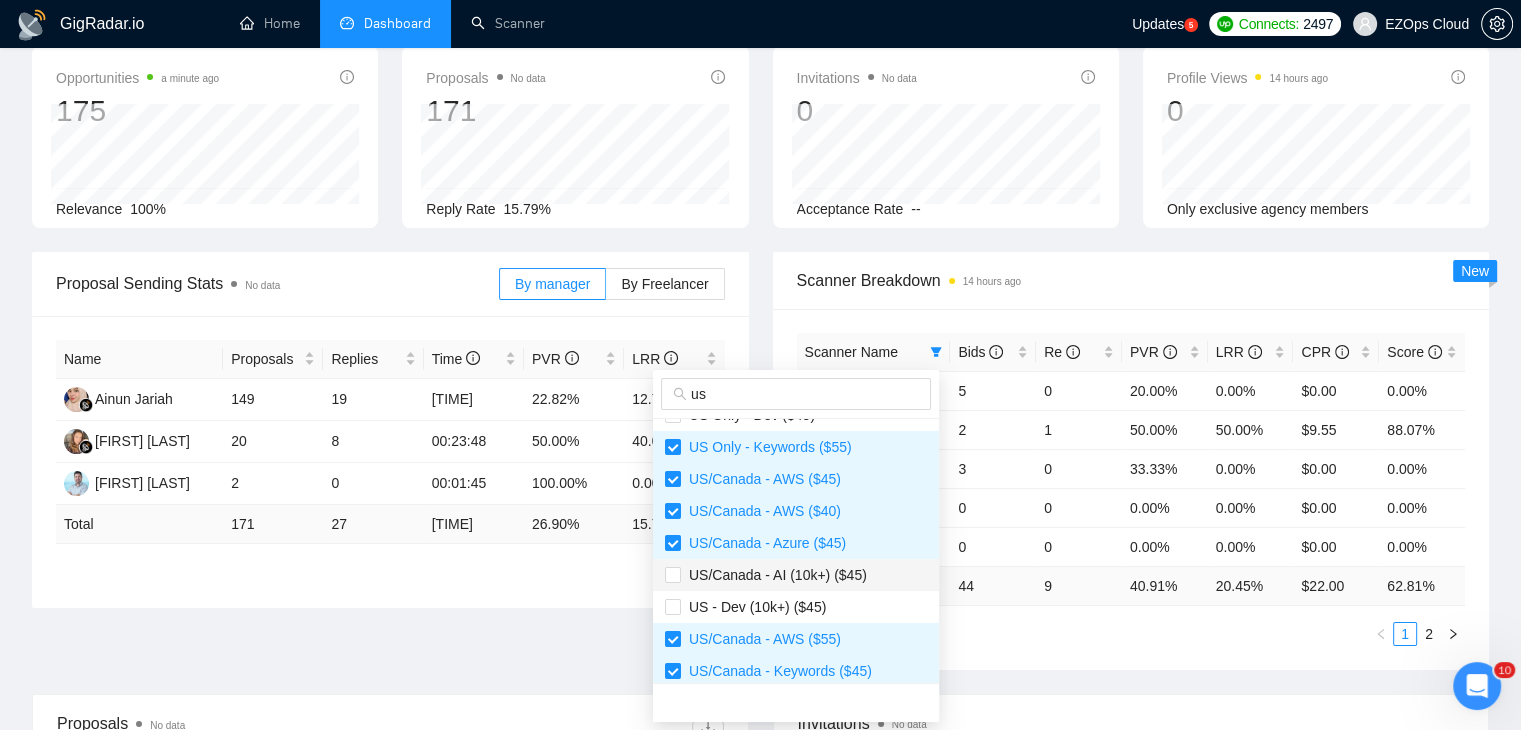 scroll, scrollTop: 672, scrollLeft: 0, axis: vertical 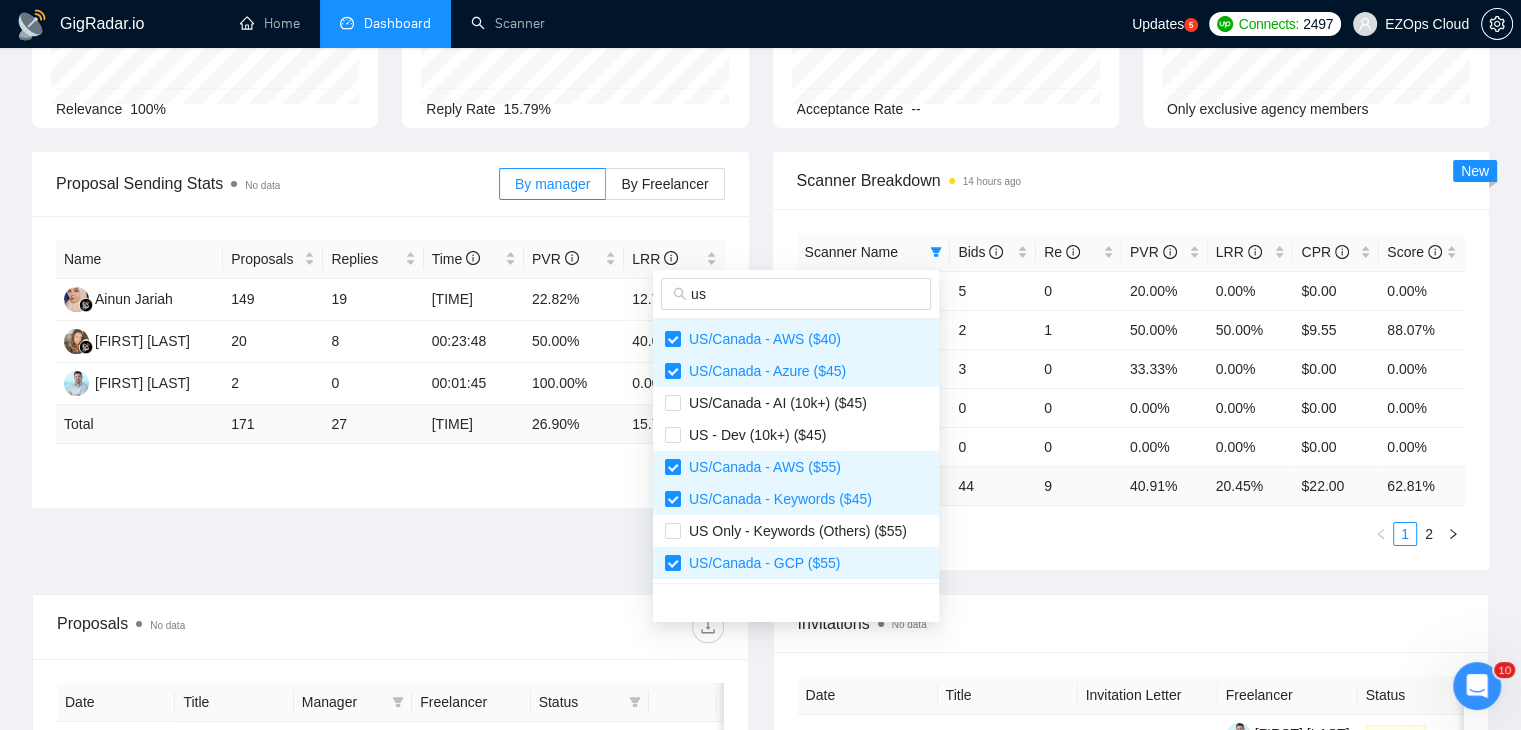 type 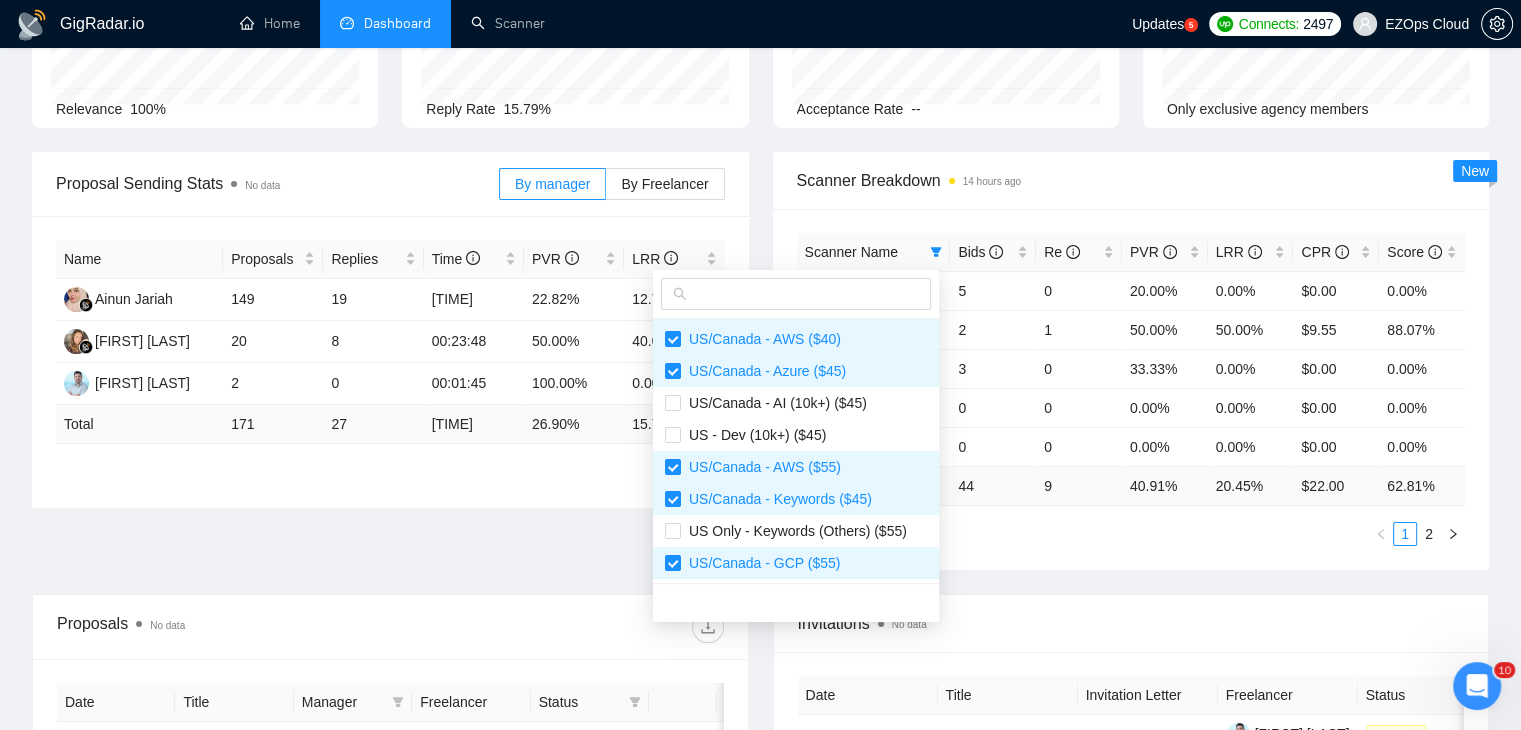 click on "Proposal Sending Stats No data By manager By Freelancer Name Proposals Replies Time   PVR   LRR   [FIRST] [LAST] 149 19 00:20:27 22.82% 12.75% [FIRST] [LAST] 20 8 00:23:48 50.00% 40.00% [FIRST] [LAST] 2 0 00:01:45 100.00% 0.00% Total 171 27 00:20:37 26.90 % 15.79 % 1 Scanner Breakdown 14 hours ago Scanner Name Bids   Re   PVR   LRR   CPR   Score   [STATE] - Keywords ($55) 5 0 20.00% 0.00% $0.00 0.00% [STATE] - Keywords ($40) 2 1 50.00% 50.00% $9.55 88.07% [STATE] - Azure ($55) 3 0 33.33% 0.00% $0.00 0.00% [STATE] Only - Keywords ($45) 0 0 0.00% 0.00% $0.00 0.00% [STATE] Only - Keywords ($55) 0 0 0.00% 0.00% $0.00 0.00% Total 44 9 40.91 % 20.45 % $ 22.00 62.81 % 1 2 New" at bounding box center (760, 373) 